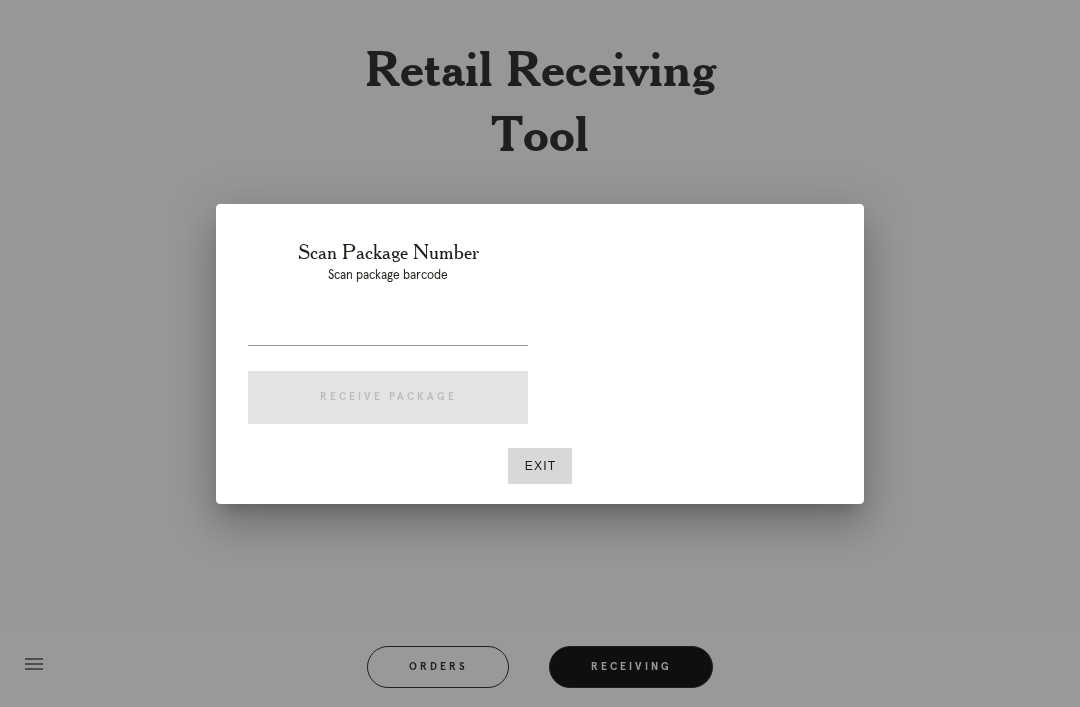 scroll, scrollTop: 64, scrollLeft: 0, axis: vertical 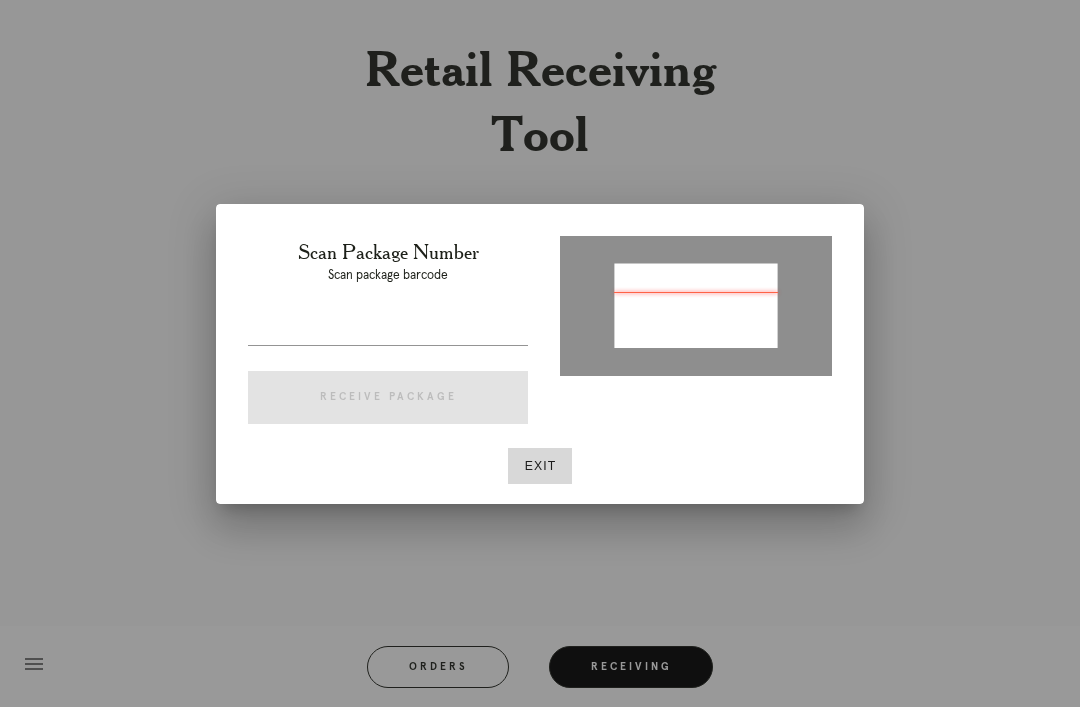 type on "P585179381156133" 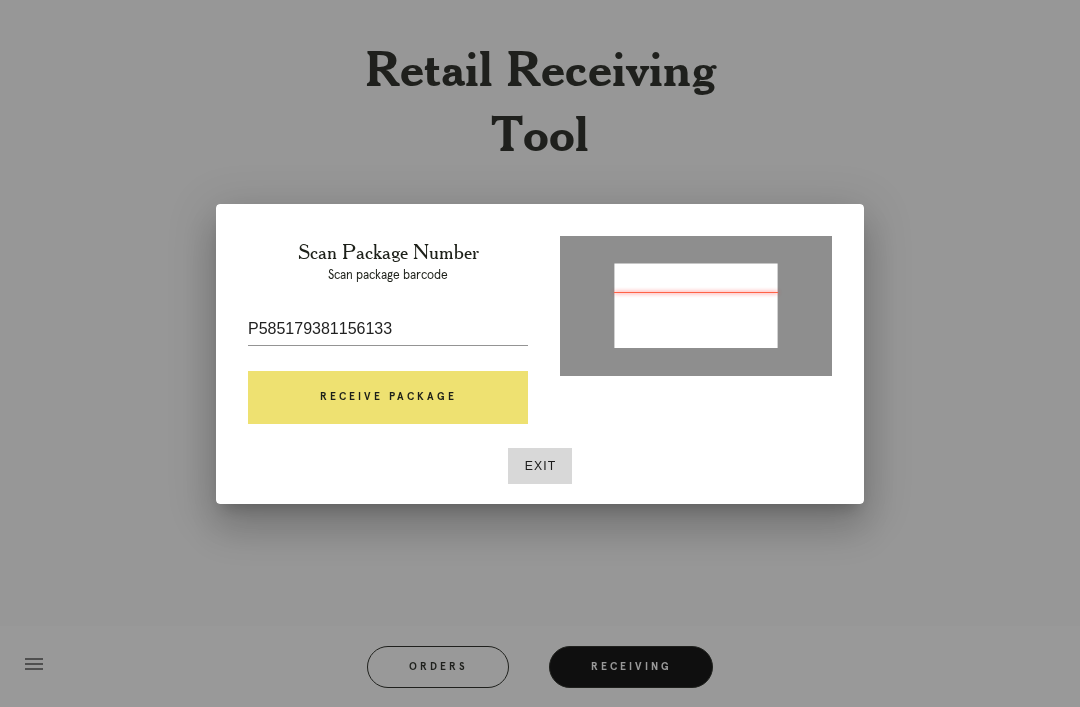click on "Receive Package" at bounding box center (388, 398) 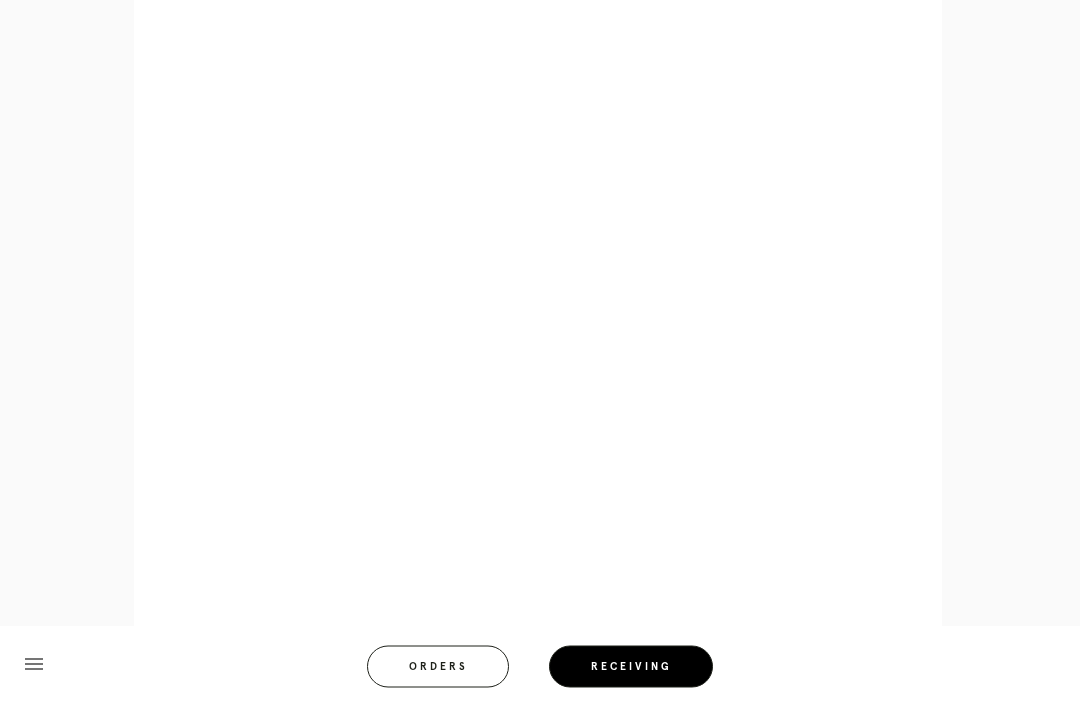 scroll, scrollTop: 928, scrollLeft: 0, axis: vertical 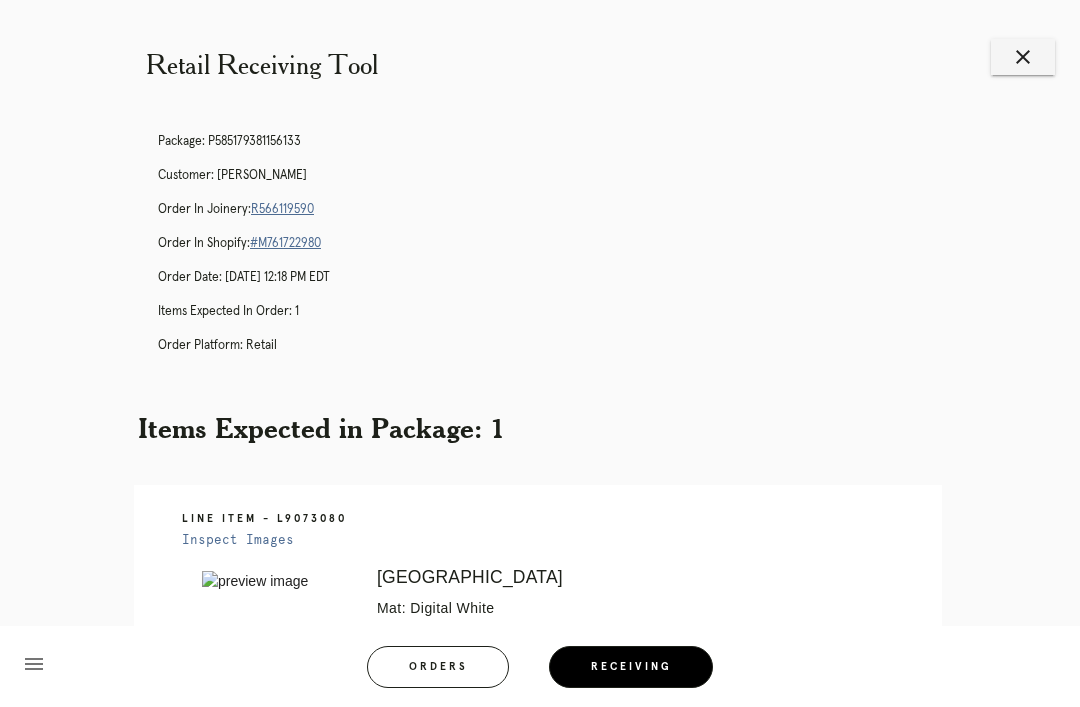 click on "R566119590" at bounding box center [282, 209] 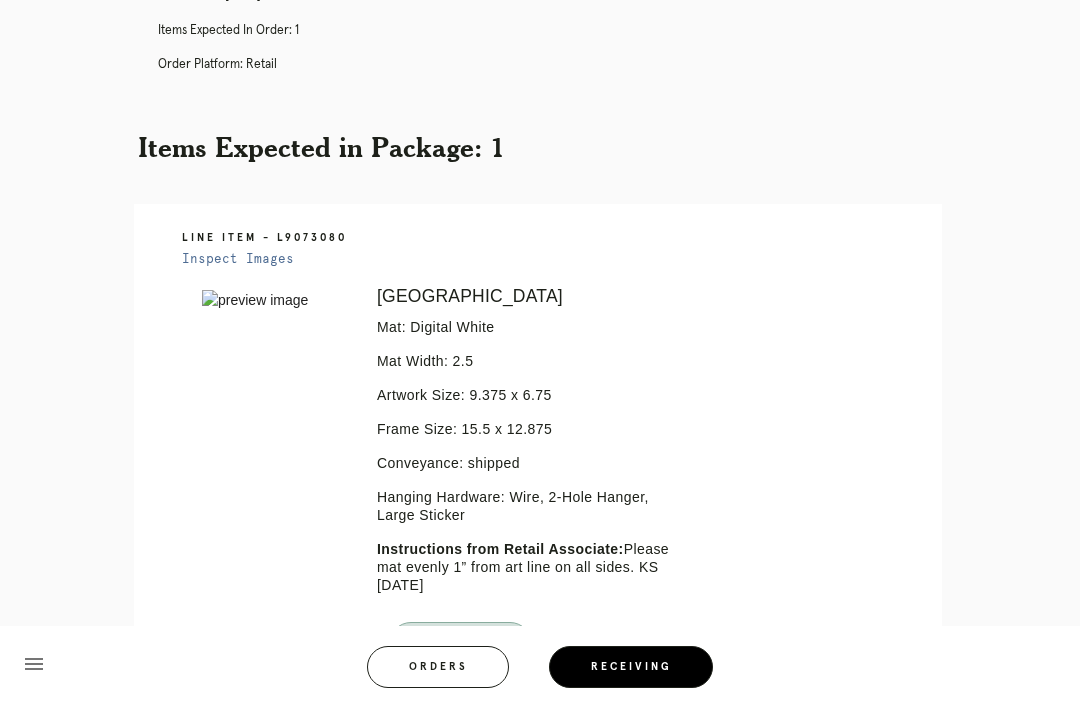 scroll, scrollTop: 0, scrollLeft: 0, axis: both 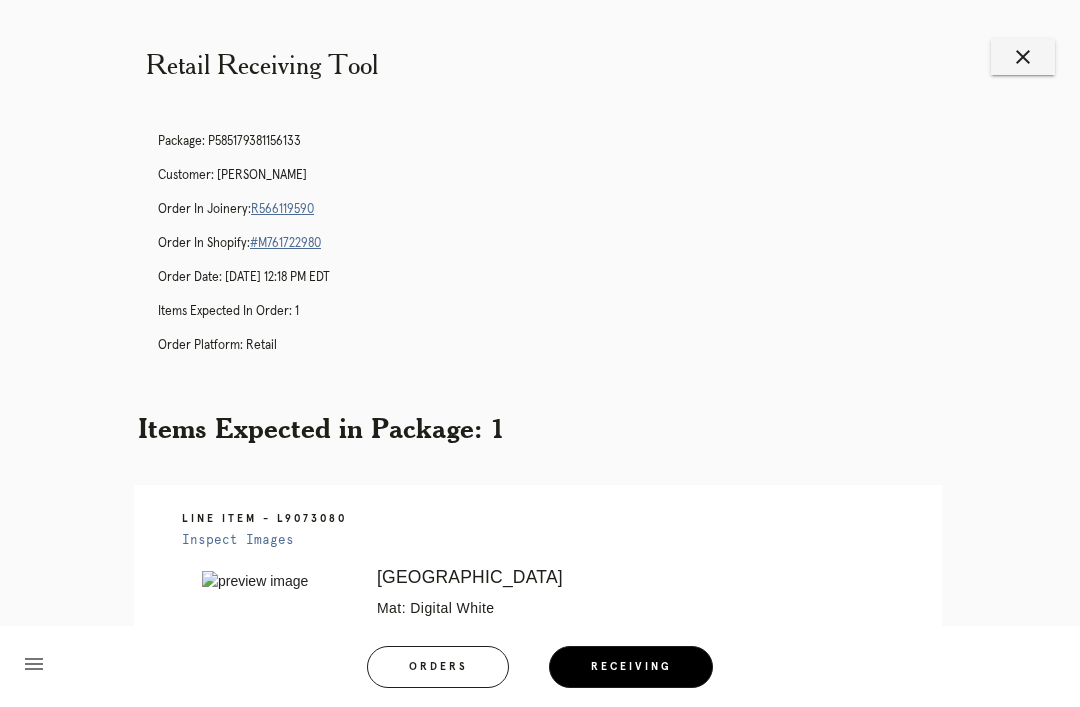 click on "Orders" at bounding box center (438, 667) 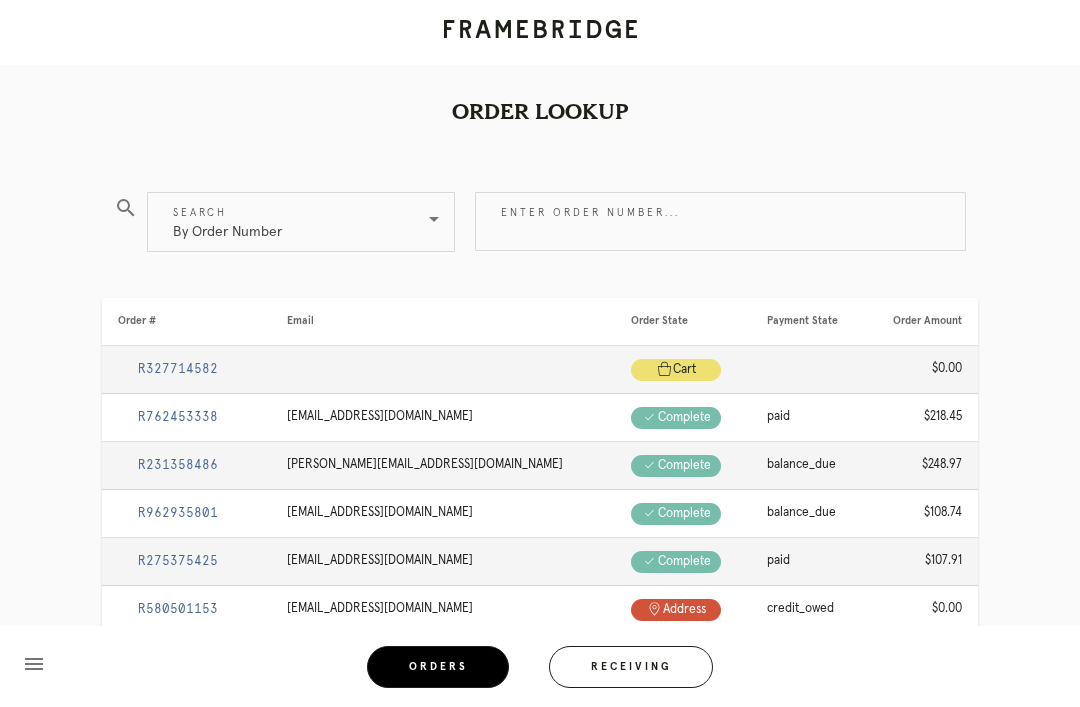 click on "By Order Number" at bounding box center [227, 222] 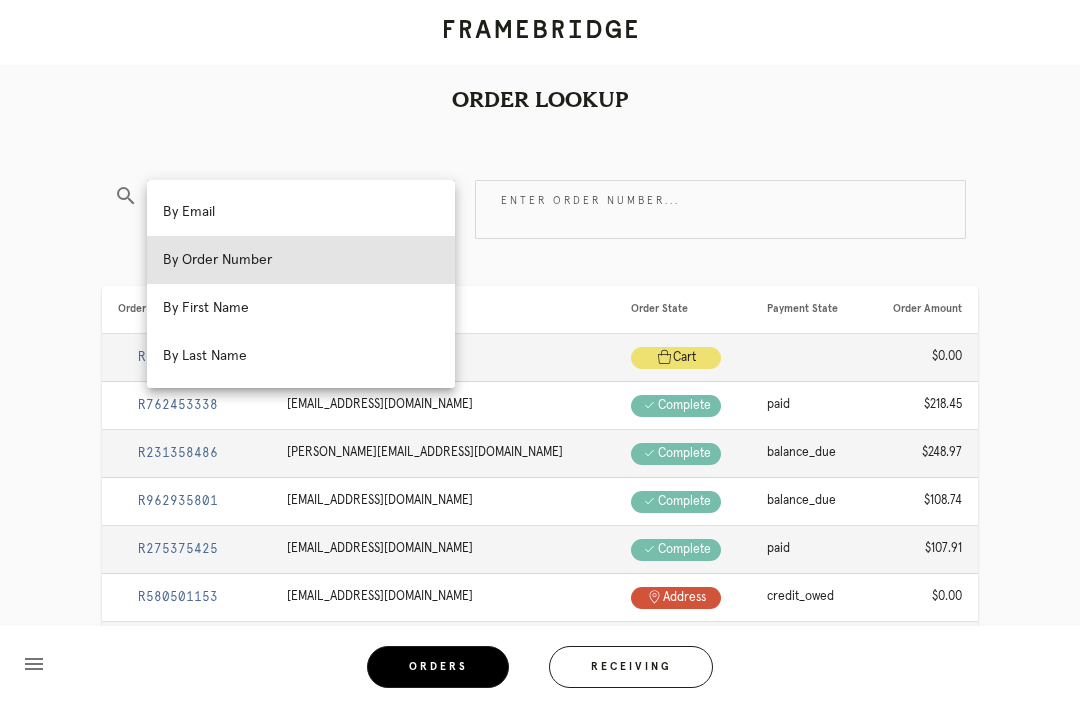scroll, scrollTop: 0, scrollLeft: 0, axis: both 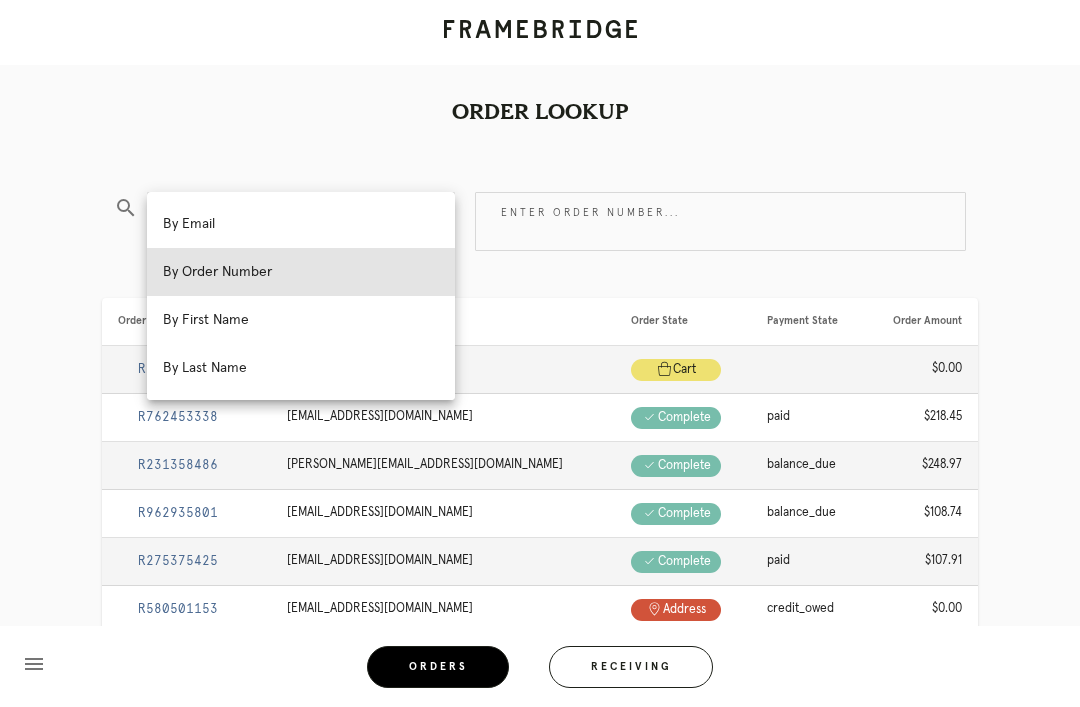 click on "By Email" at bounding box center (301, 224) 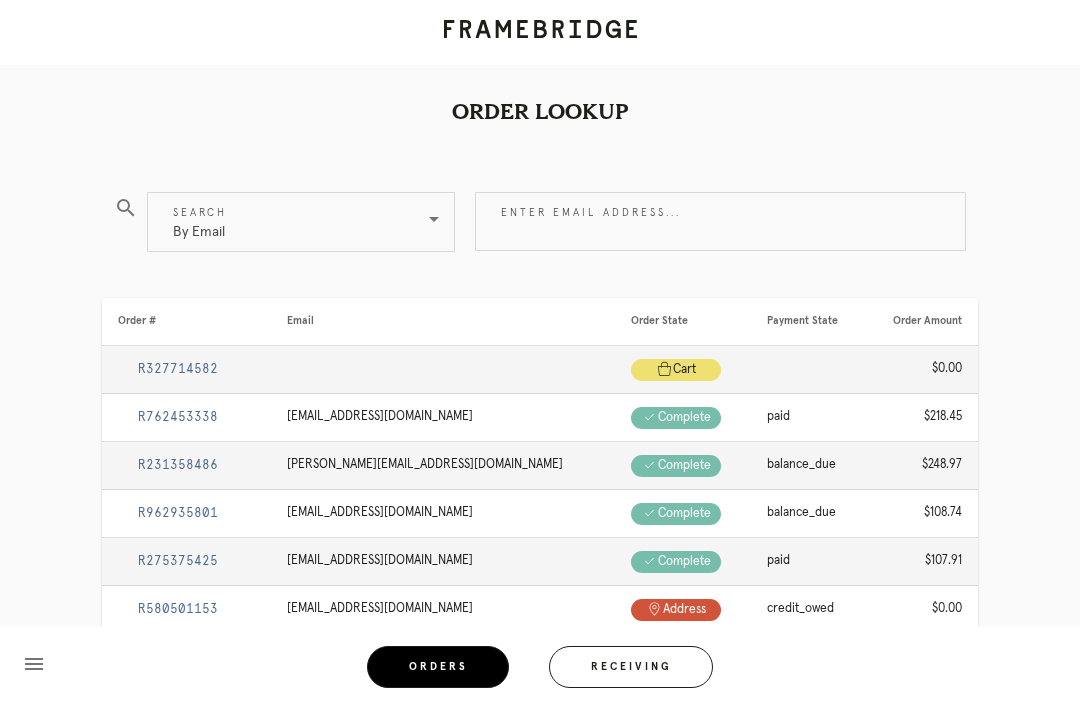 click on "Enter email address..." at bounding box center (720, 221) 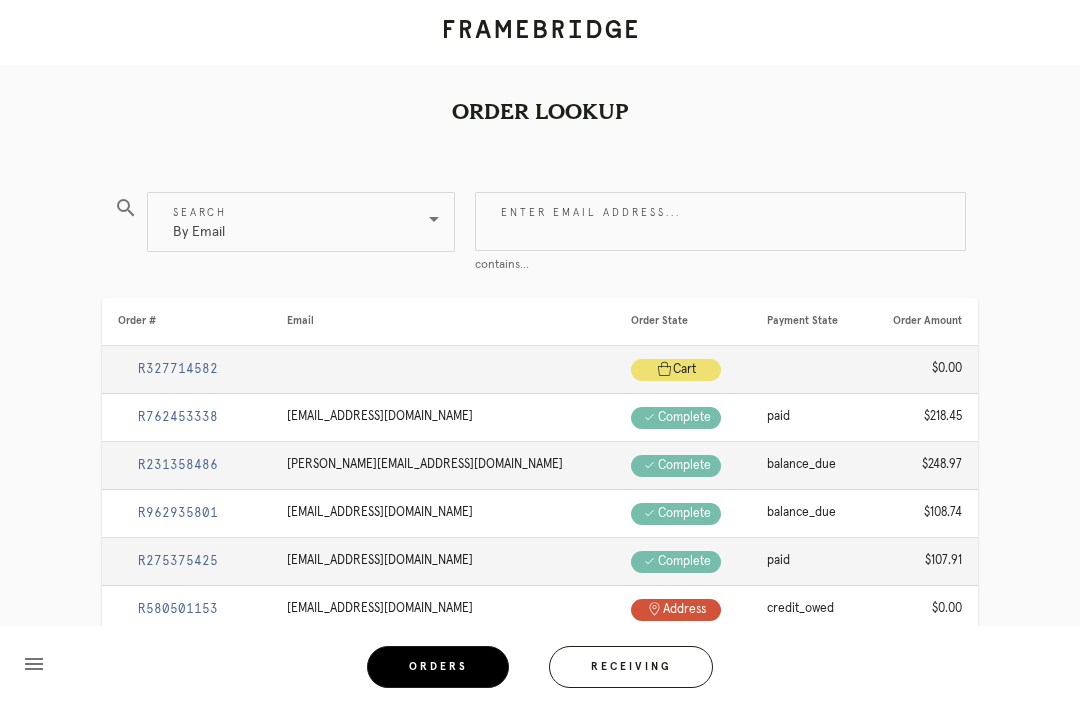 click on "Enter email address..." at bounding box center (720, 221) 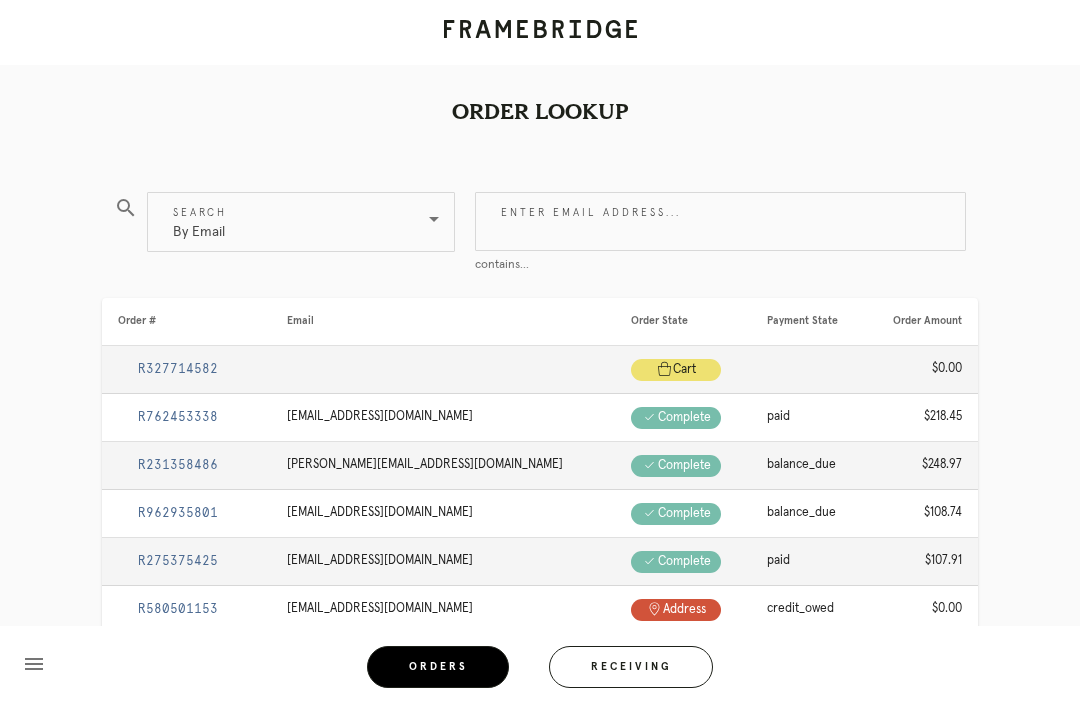 paste on "designorders@houseofnomaddesign.com" 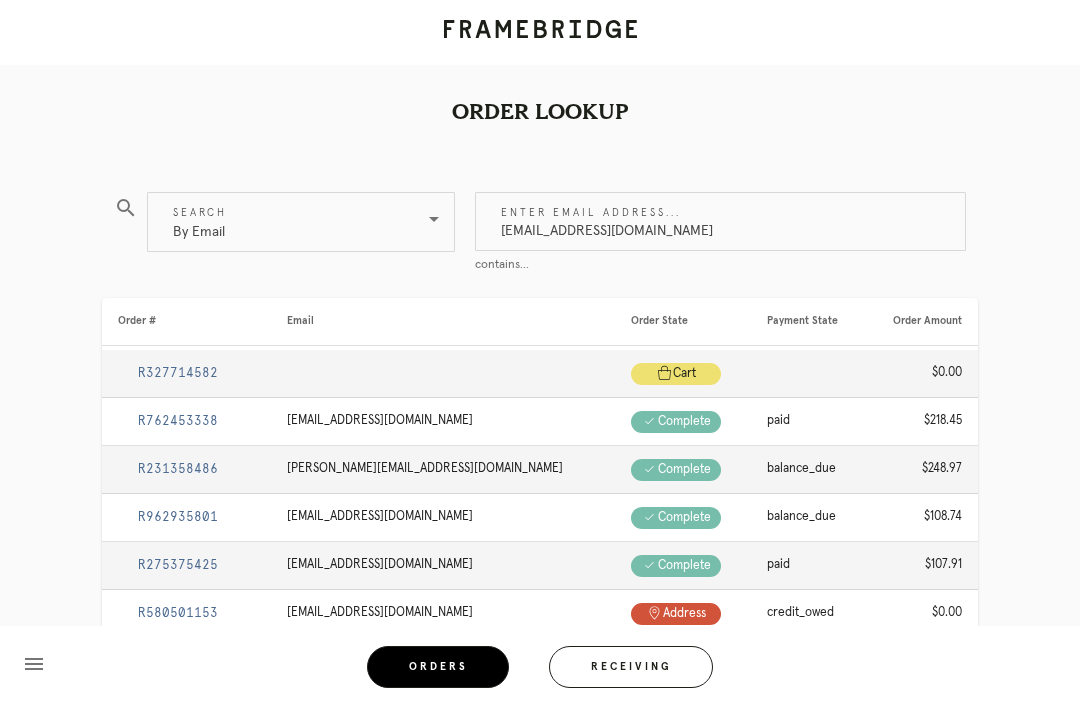 type on "designorders@houseofnomaddesign.com" 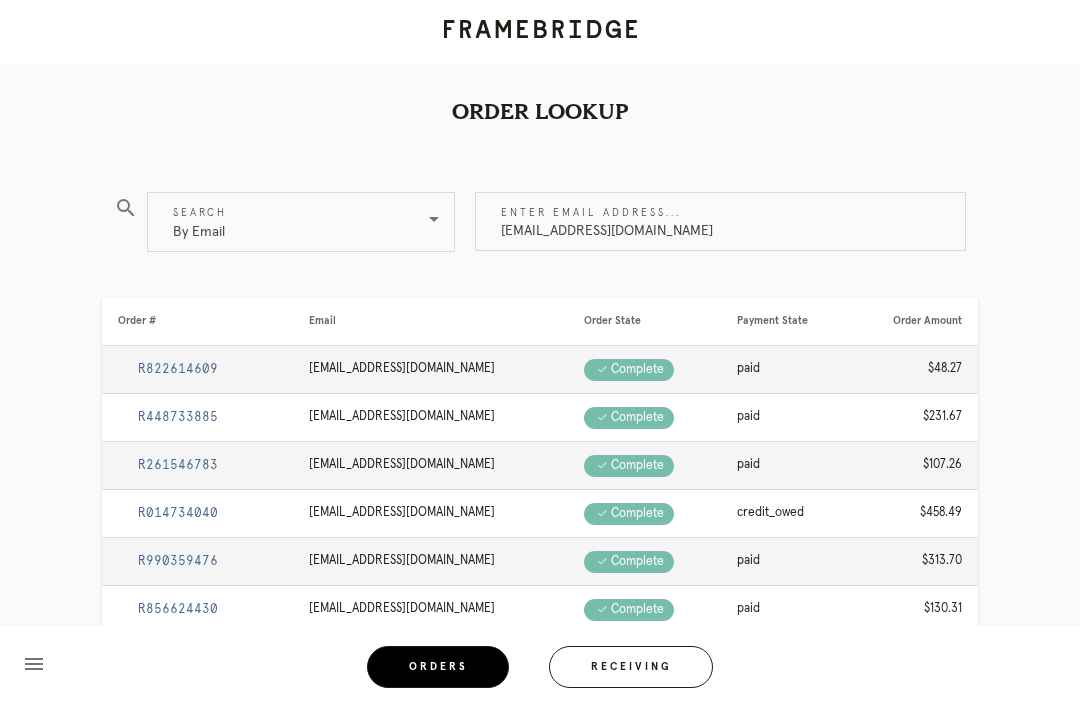 click on "R448733885" at bounding box center (178, 417) 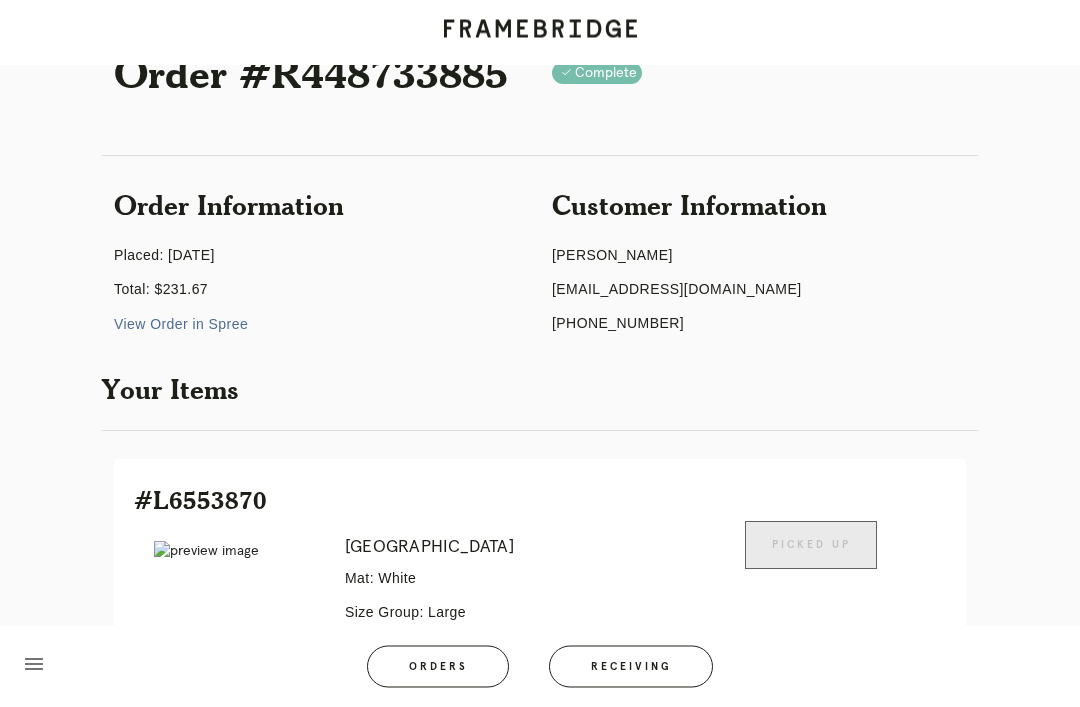 scroll, scrollTop: 0, scrollLeft: 0, axis: both 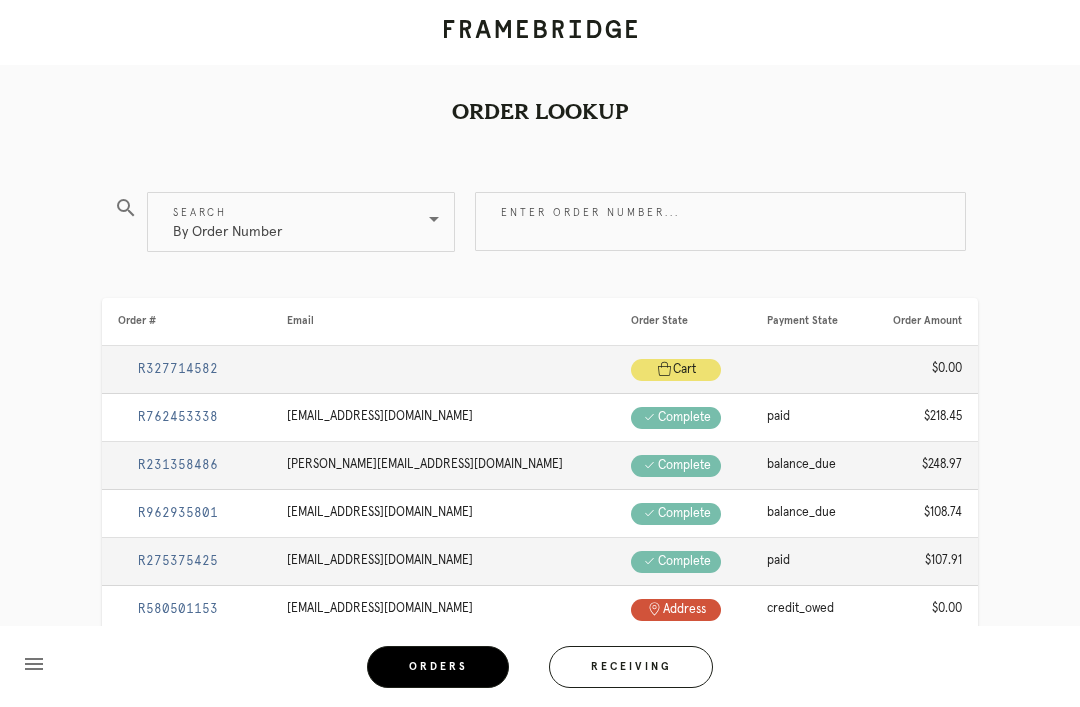 click on "Enter order number..." at bounding box center (720, 221) 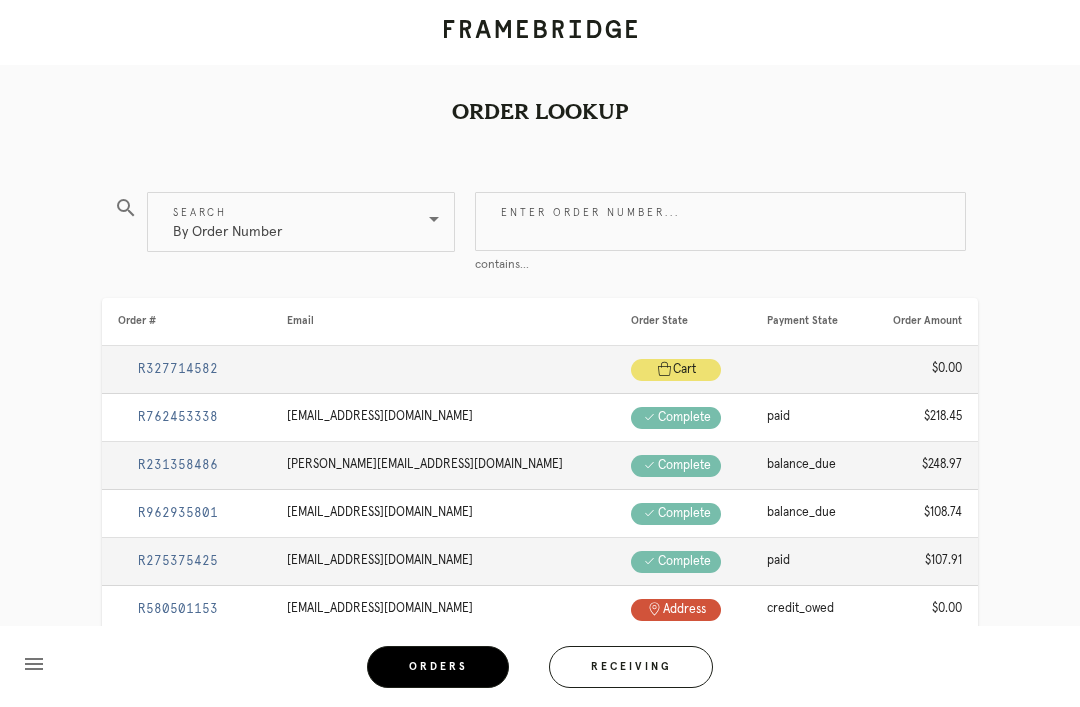 click on "By Order Number" at bounding box center [227, 222] 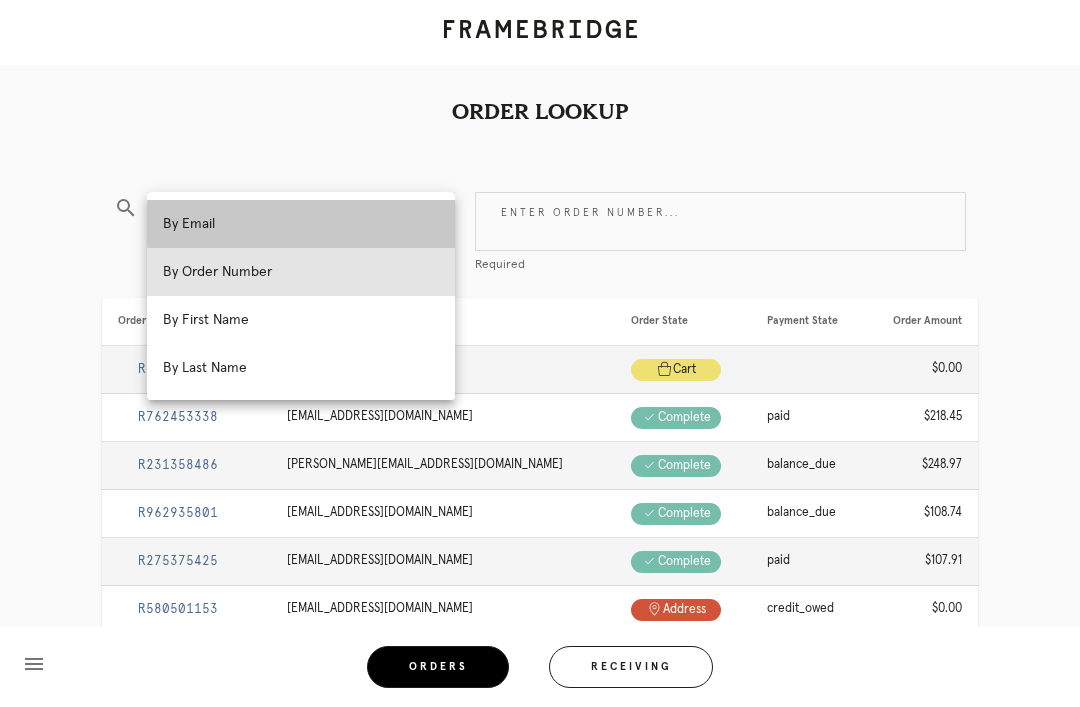 click on "By Email" at bounding box center (301, 224) 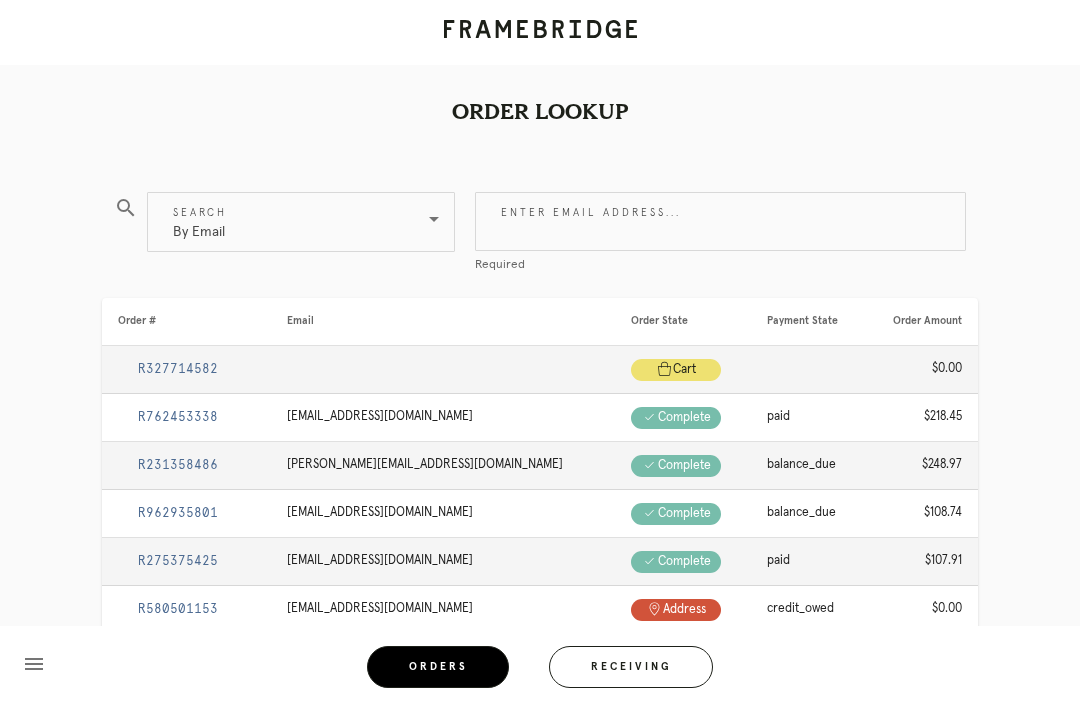 click on "Enter email address..." at bounding box center [720, 221] 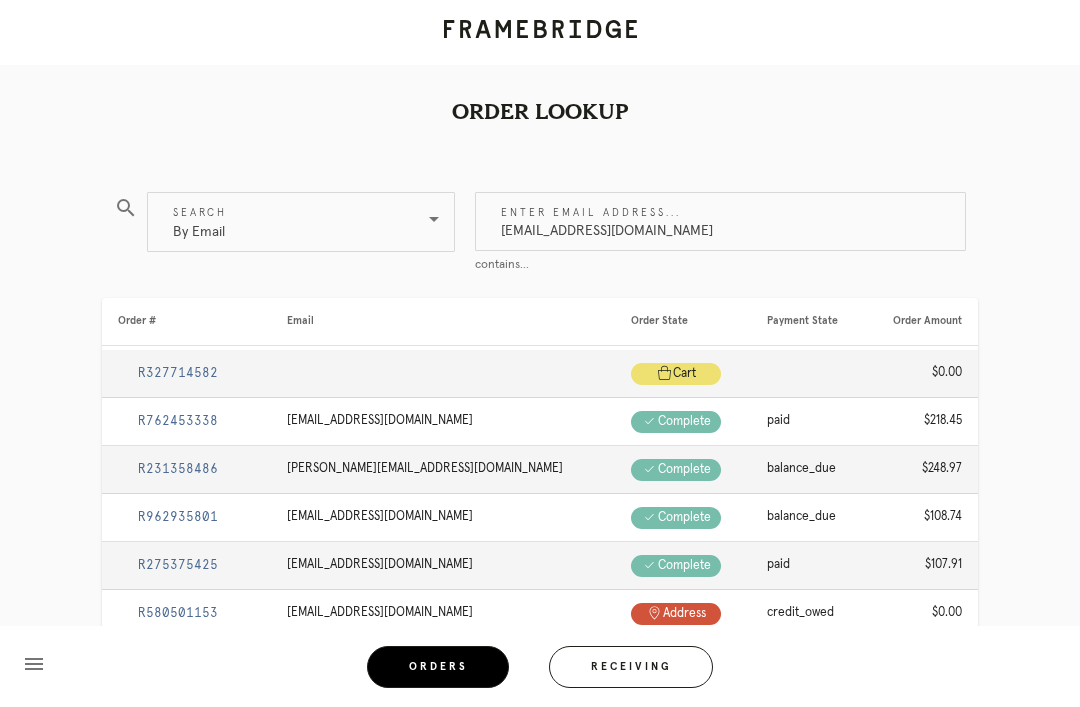 type on "designorders@houseofnomaddesign.com" 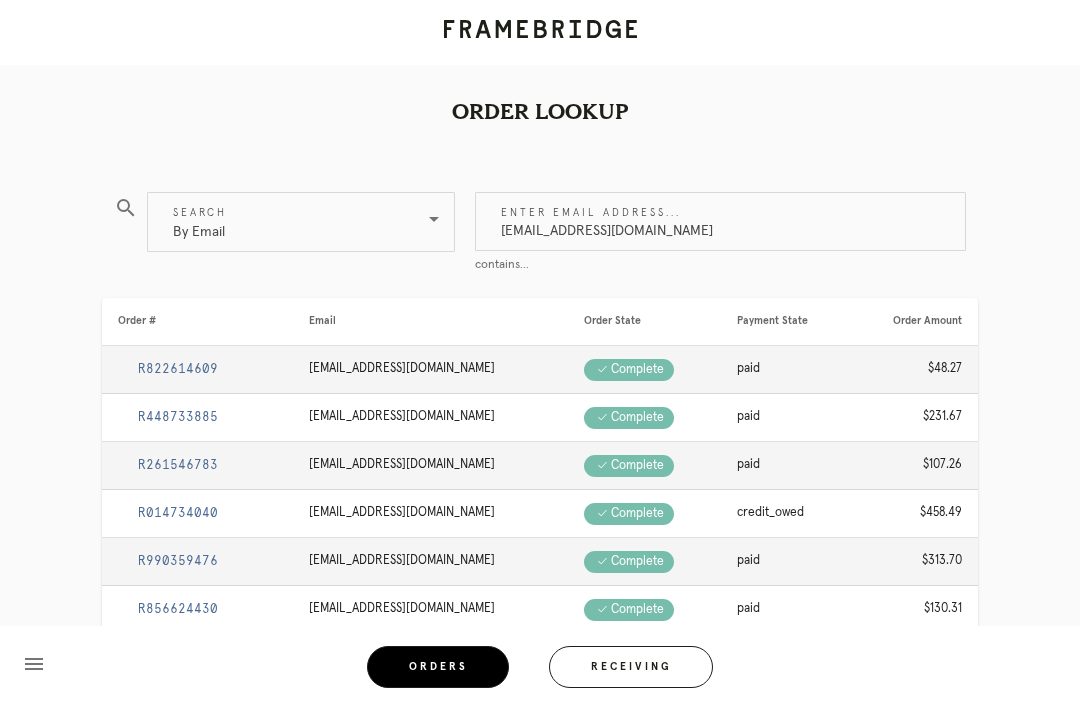 click on "Order Lookup
search Search By Email   Enter email address... designorders@houseofnomaddesign.com contains...   Order # Email Order State Payment State Order Amount
R822614609
designorders@houseofnomaddesign.com
Check
.a {
fill: #1d2019;
}
complete
paid
$48.27
R448733885
designorders@houseofnomaddesign.com
Check
.a {
fill: #1d2019;
}
complete
paid
$231.67
R261546783
designorders@houseofnomaddesign.com
Check
.a {
fill: #1d2019;
}
complete
paid
$107.26
R014734040
designorders@houseofnomaddesign.com
Check
.a {
fill: #1d2019;
}
complete
credit_owed
$458.49
R990359476
designorders@houseofnomaddesign.com
Check" at bounding box center (540, 499) 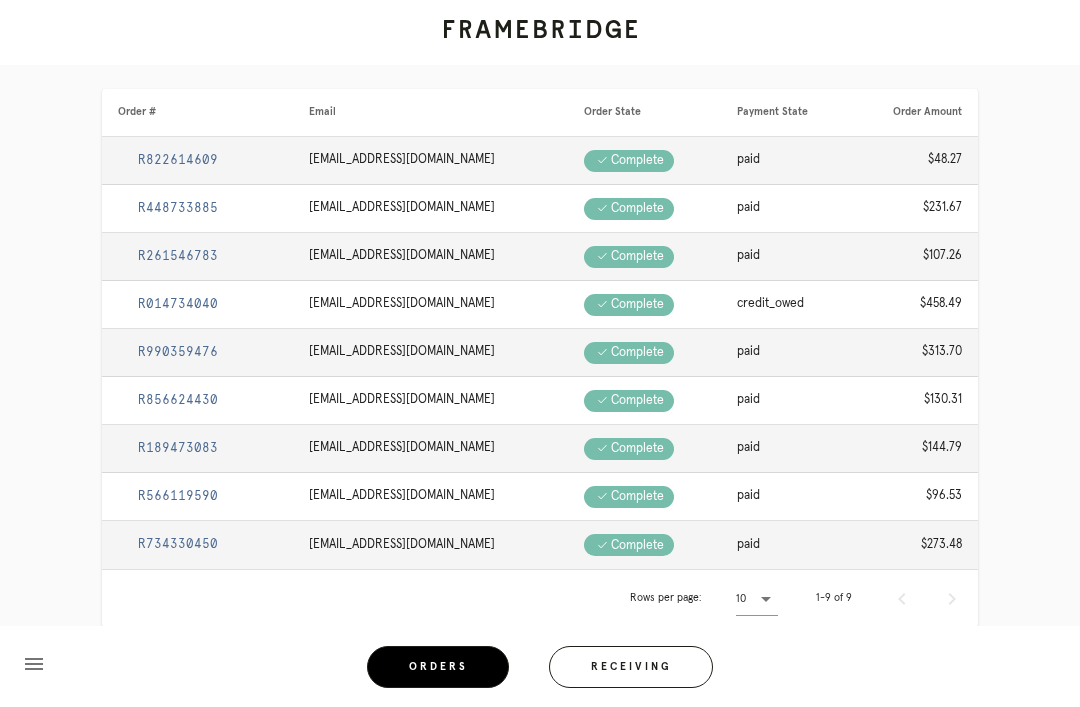 scroll, scrollTop: 228, scrollLeft: 0, axis: vertical 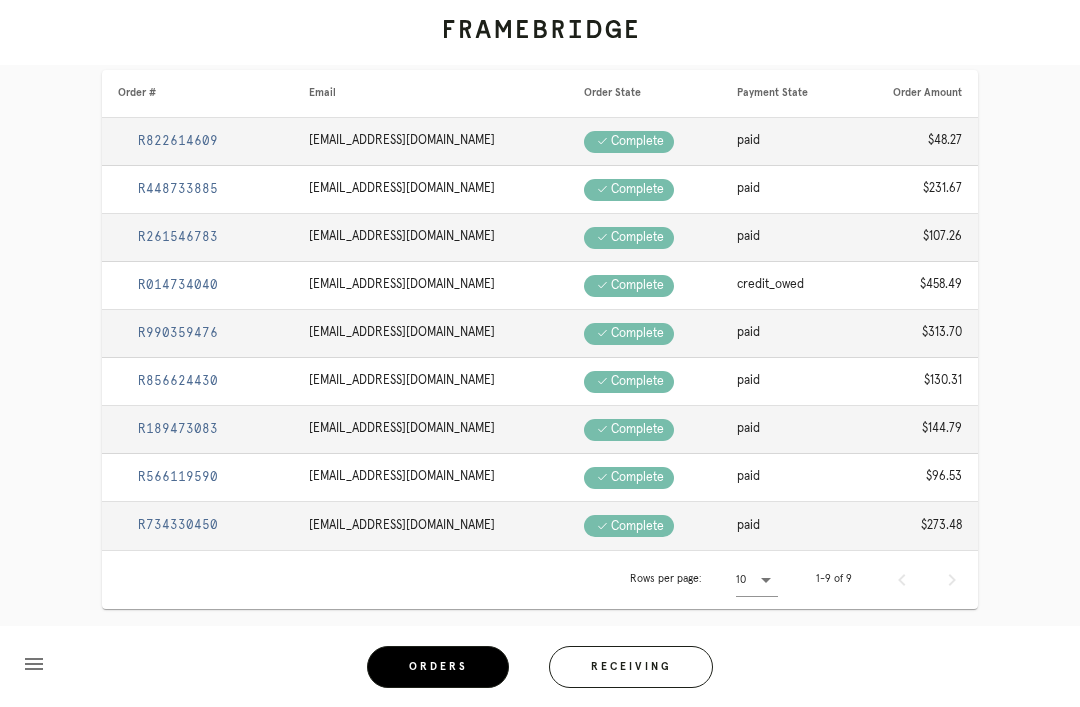 click on "R734330450" at bounding box center [178, 525] 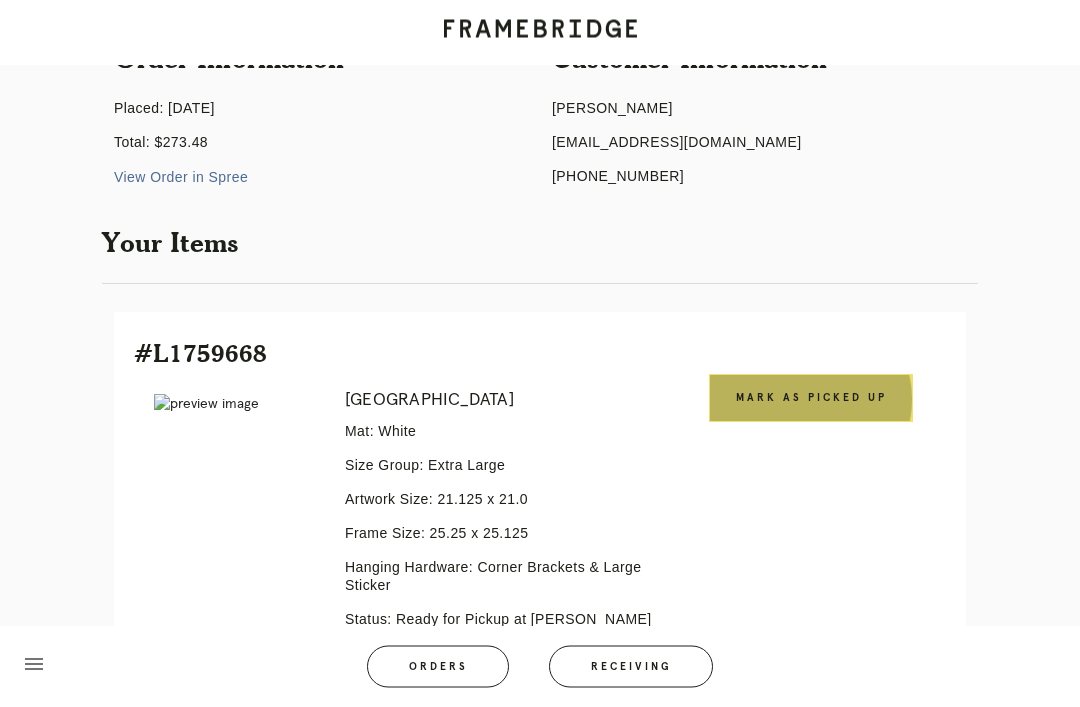 scroll, scrollTop: 182, scrollLeft: 0, axis: vertical 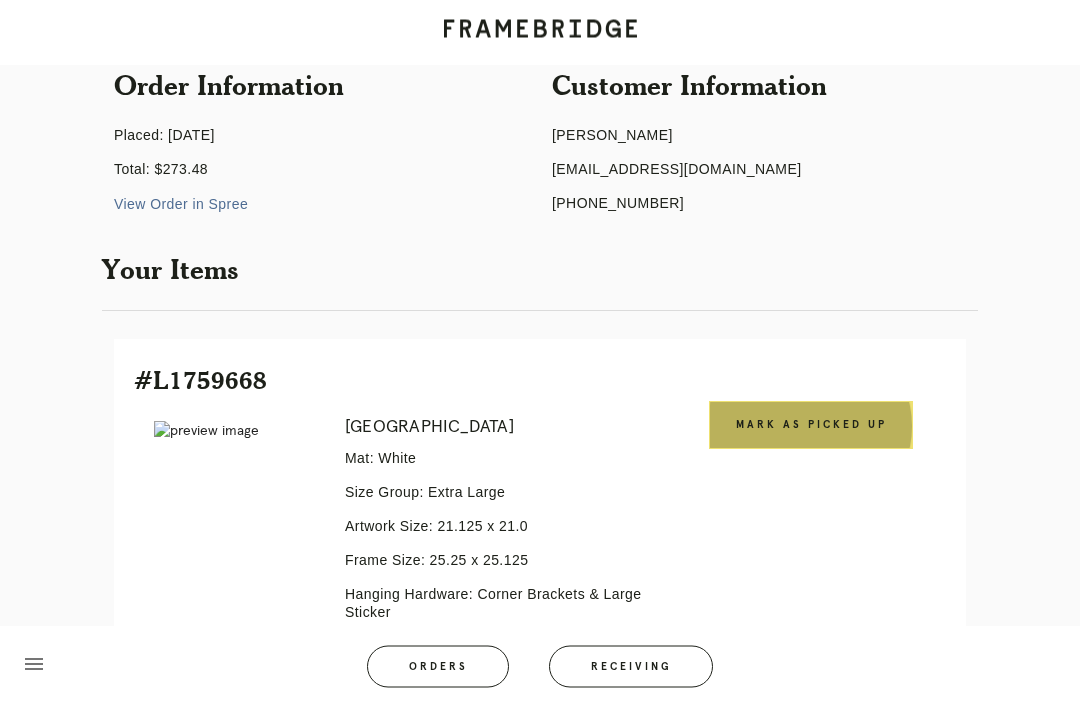 click on "Mark as Picked Up" at bounding box center [811, 426] 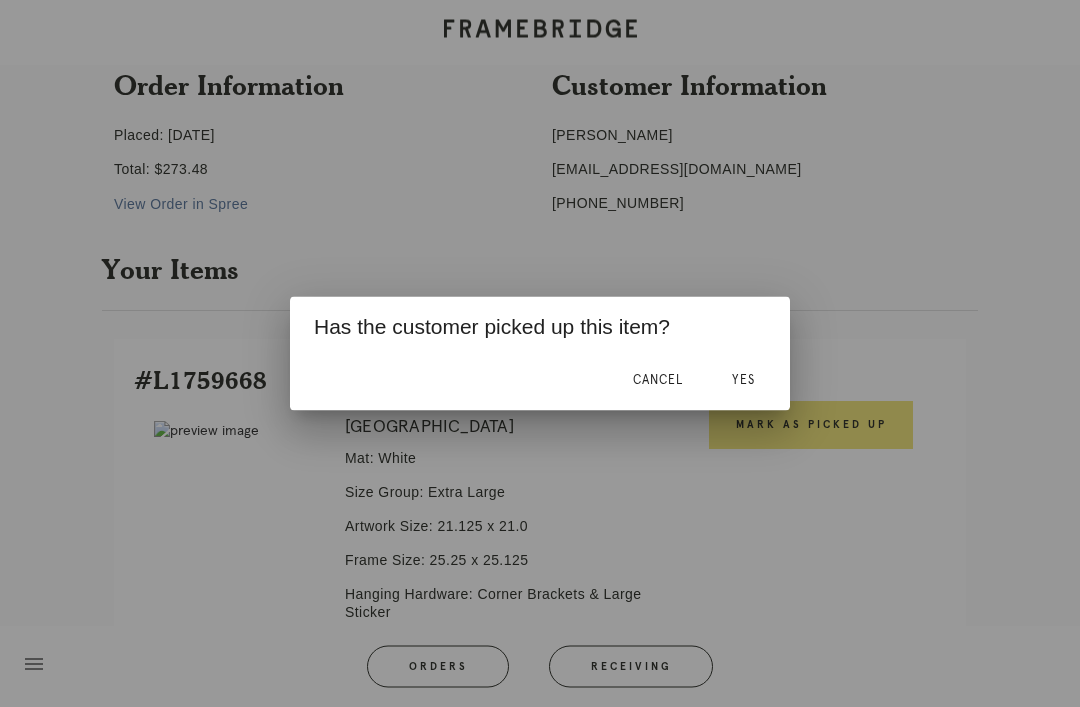 scroll, scrollTop: 194, scrollLeft: 0, axis: vertical 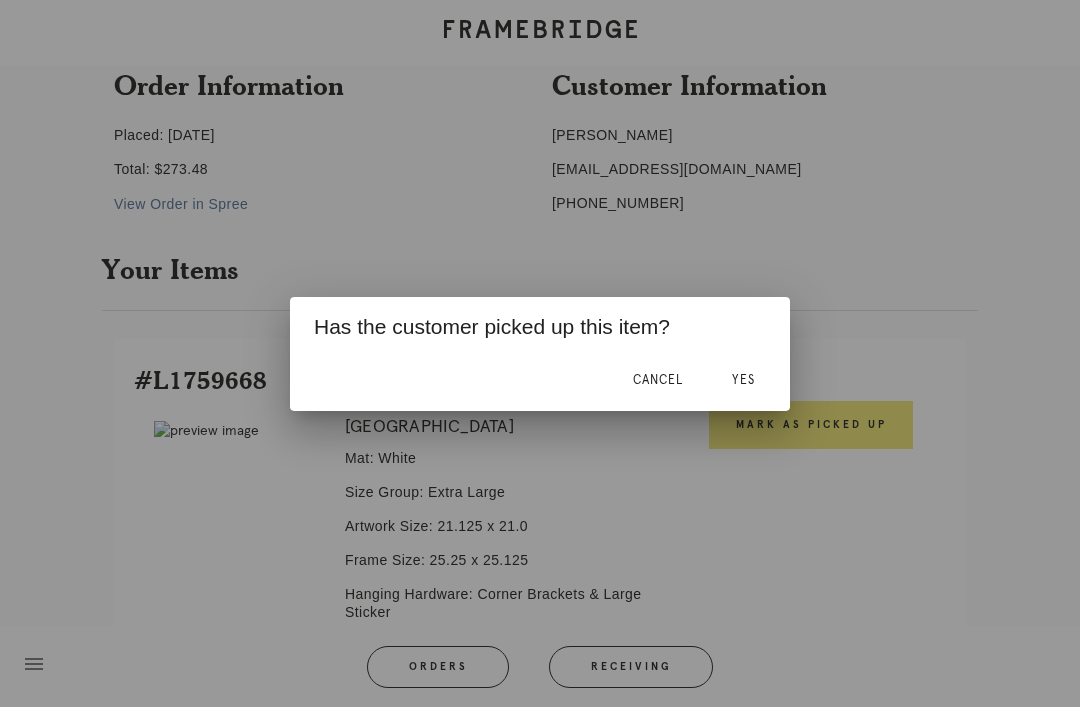 click on "Yes" at bounding box center [743, 380] 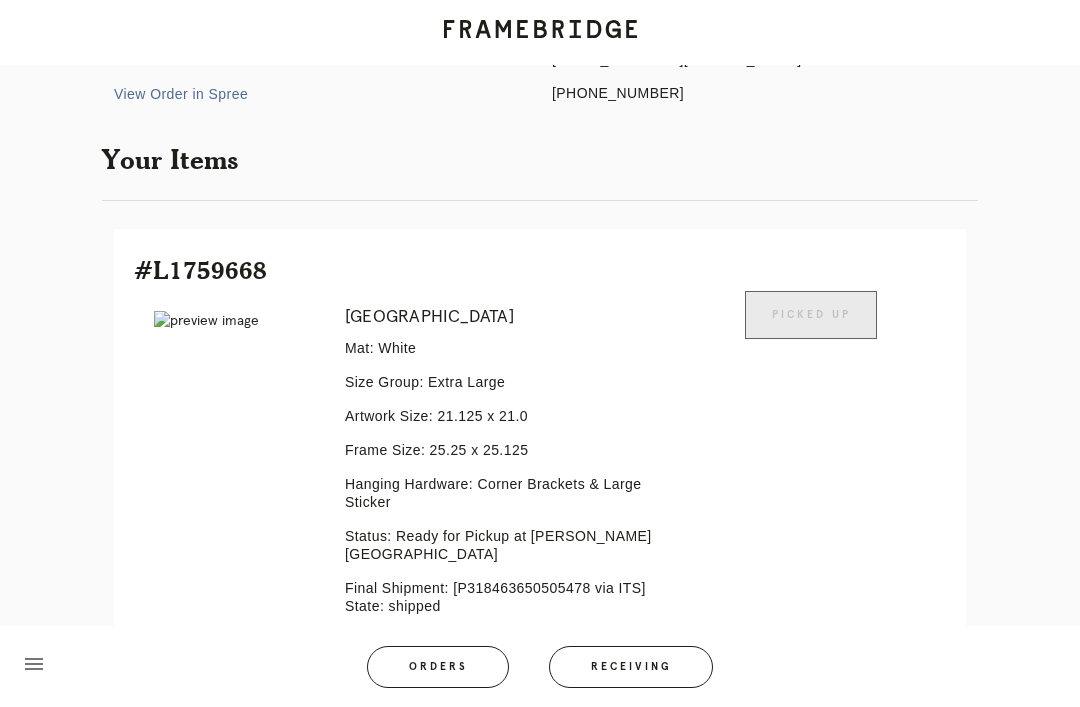 scroll, scrollTop: 0, scrollLeft: 0, axis: both 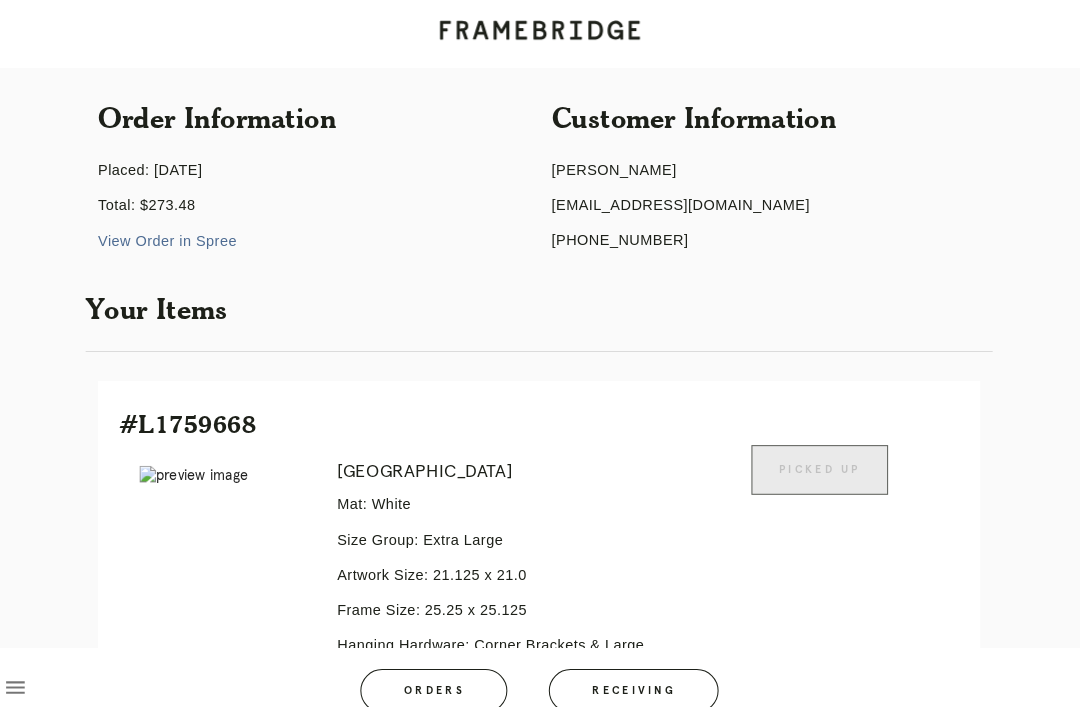 click on "Orders" at bounding box center (438, 667) 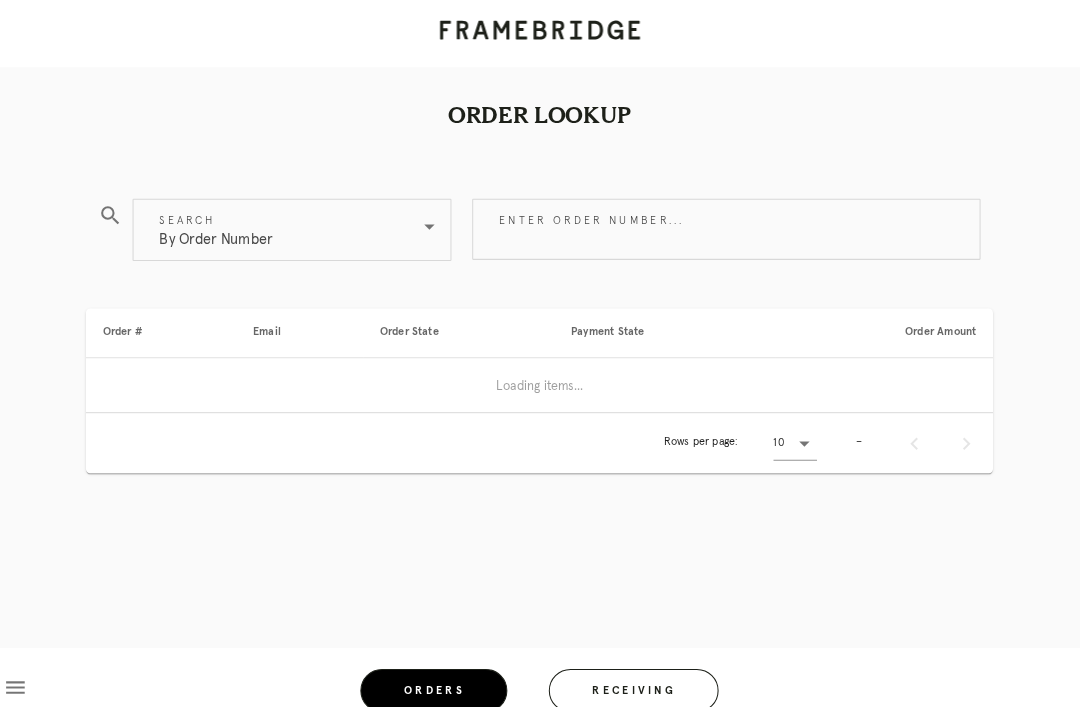 click on "Receiving" at bounding box center (631, 667) 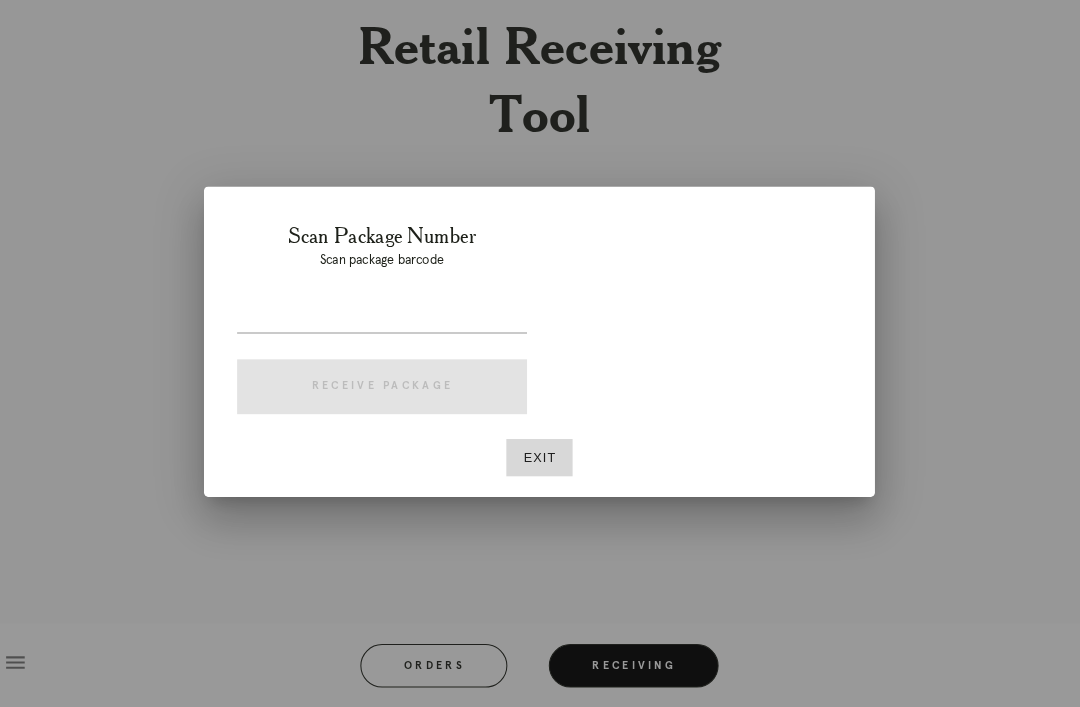 scroll, scrollTop: 64, scrollLeft: 0, axis: vertical 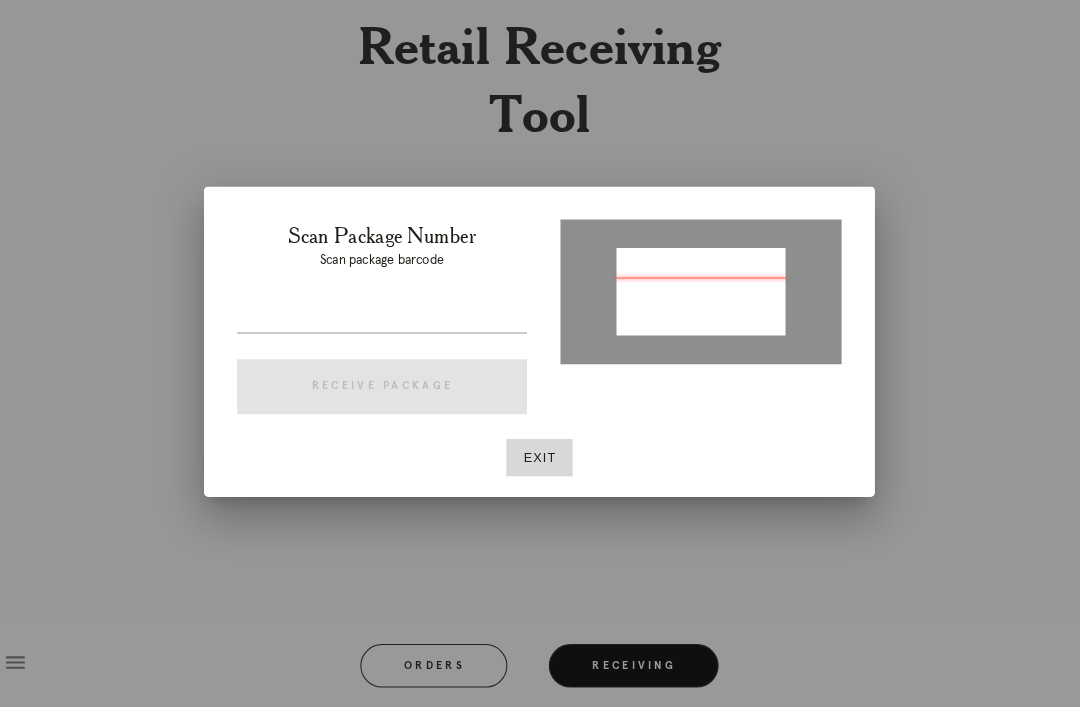type on "P957575477774657" 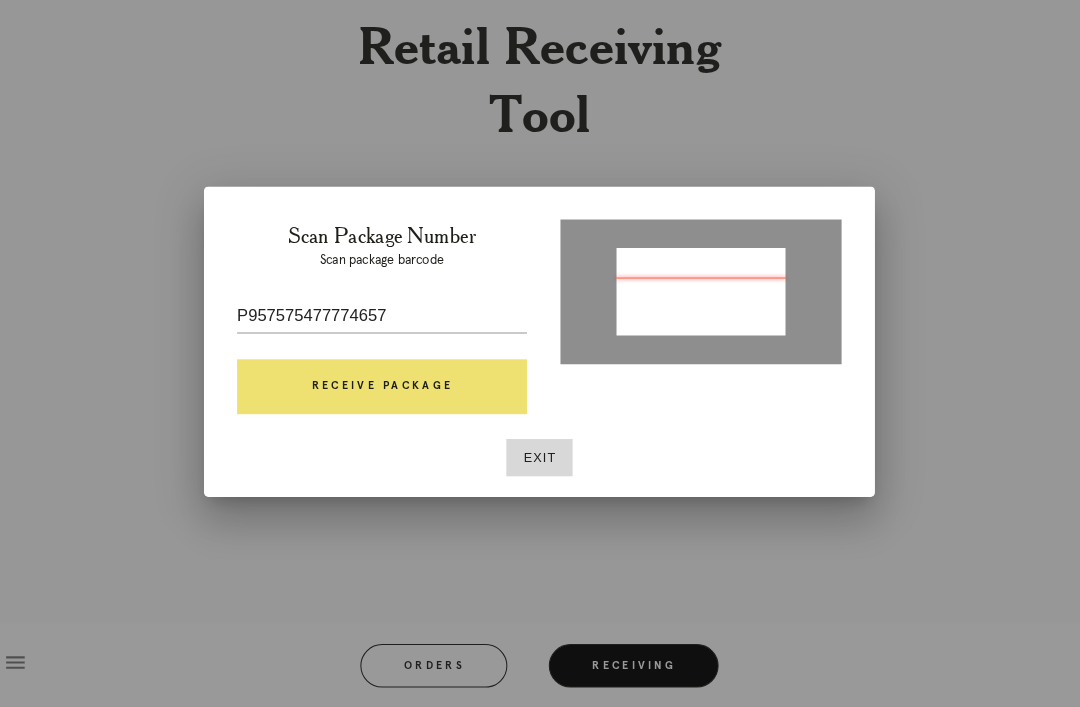 click on "Receive Package" at bounding box center [388, 398] 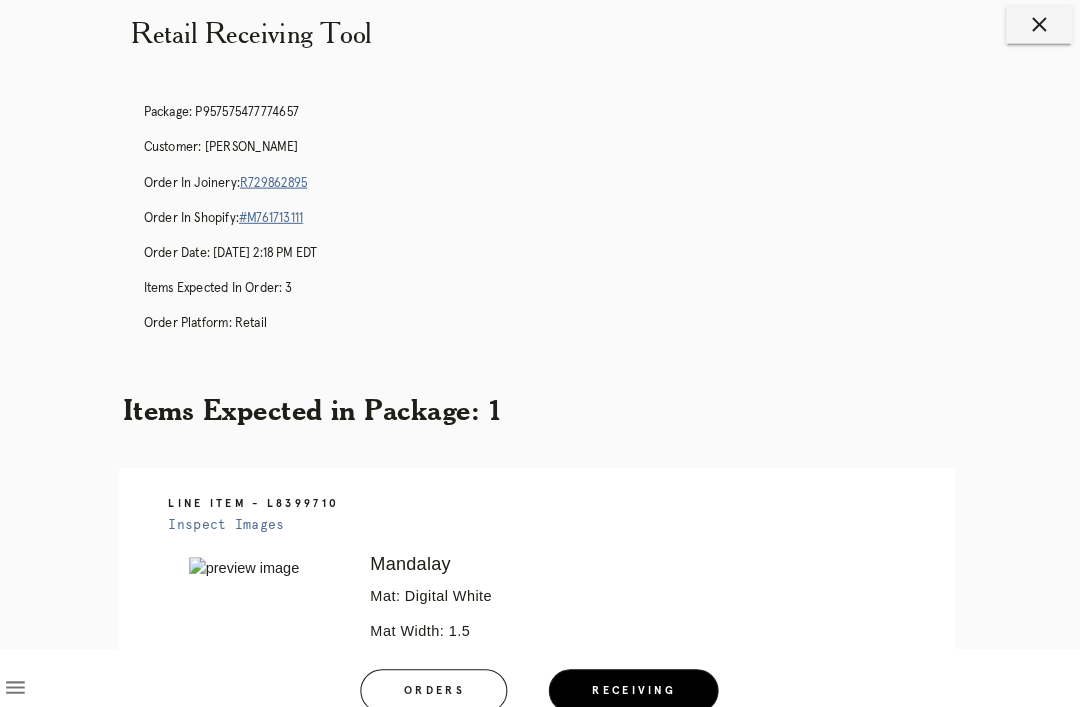 scroll, scrollTop: 39, scrollLeft: 0, axis: vertical 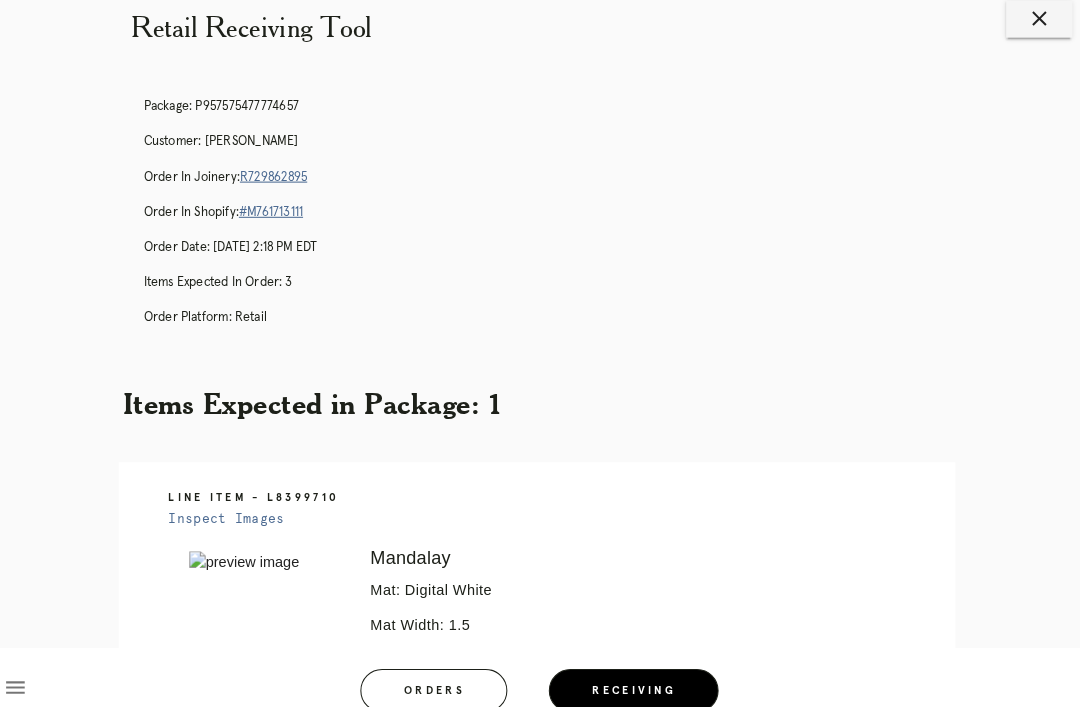 click on "R729862895" at bounding box center (283, 170) 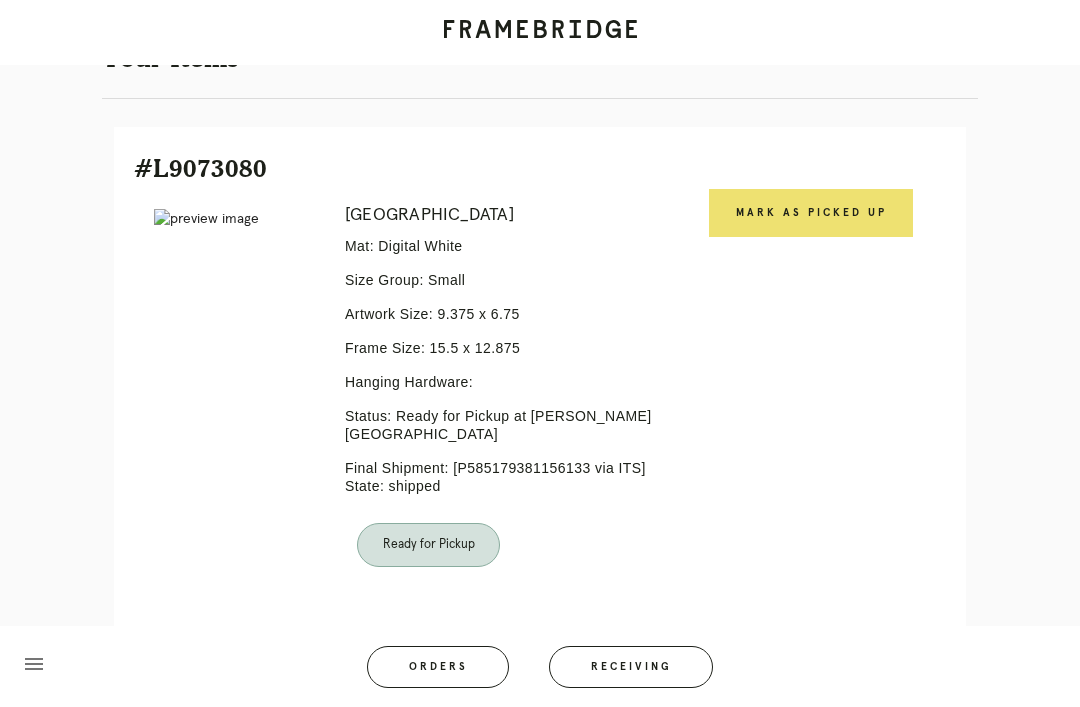 scroll, scrollTop: 446, scrollLeft: 0, axis: vertical 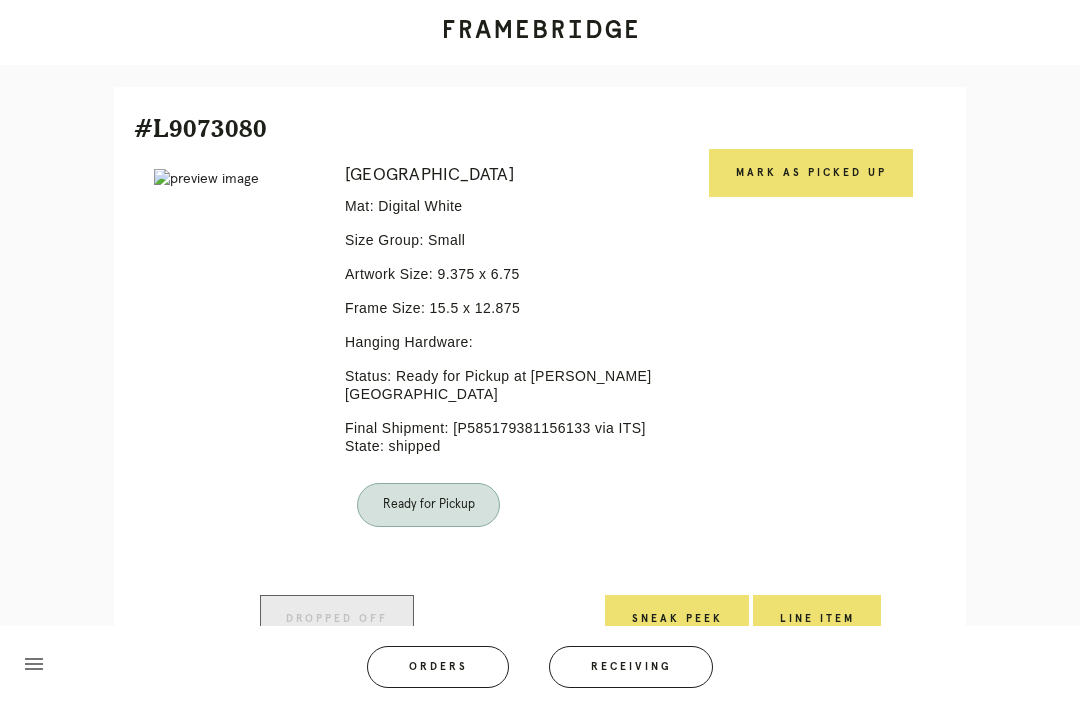 click on "Mark as Picked Up" at bounding box center (811, 173) 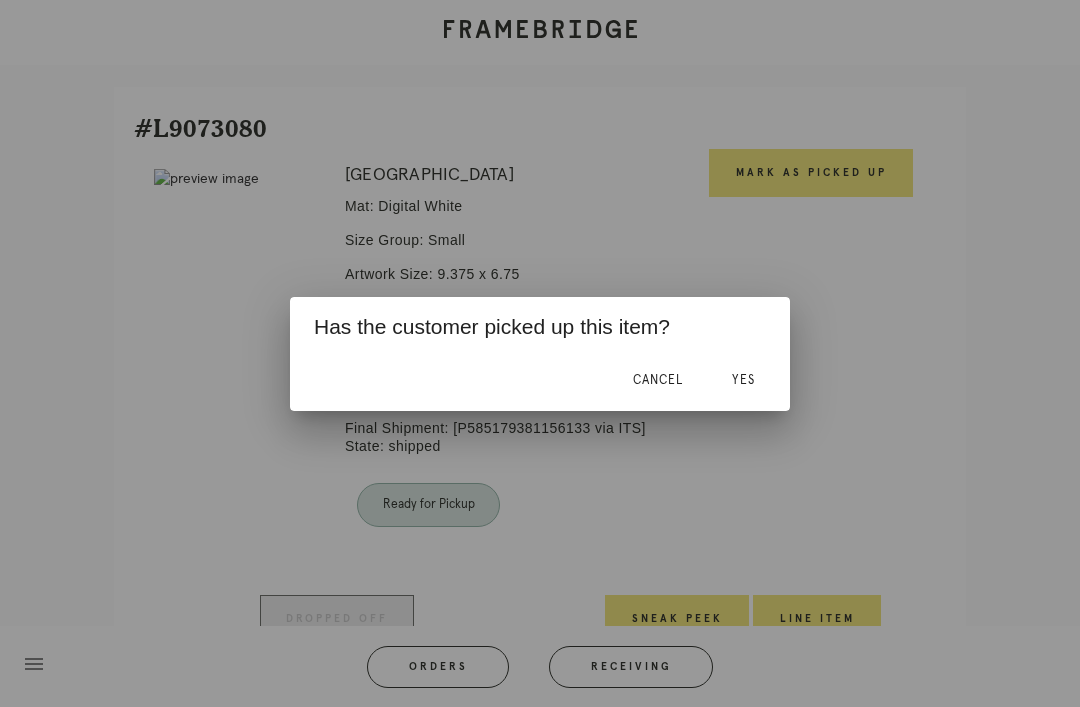 click on "Yes" at bounding box center [743, 381] 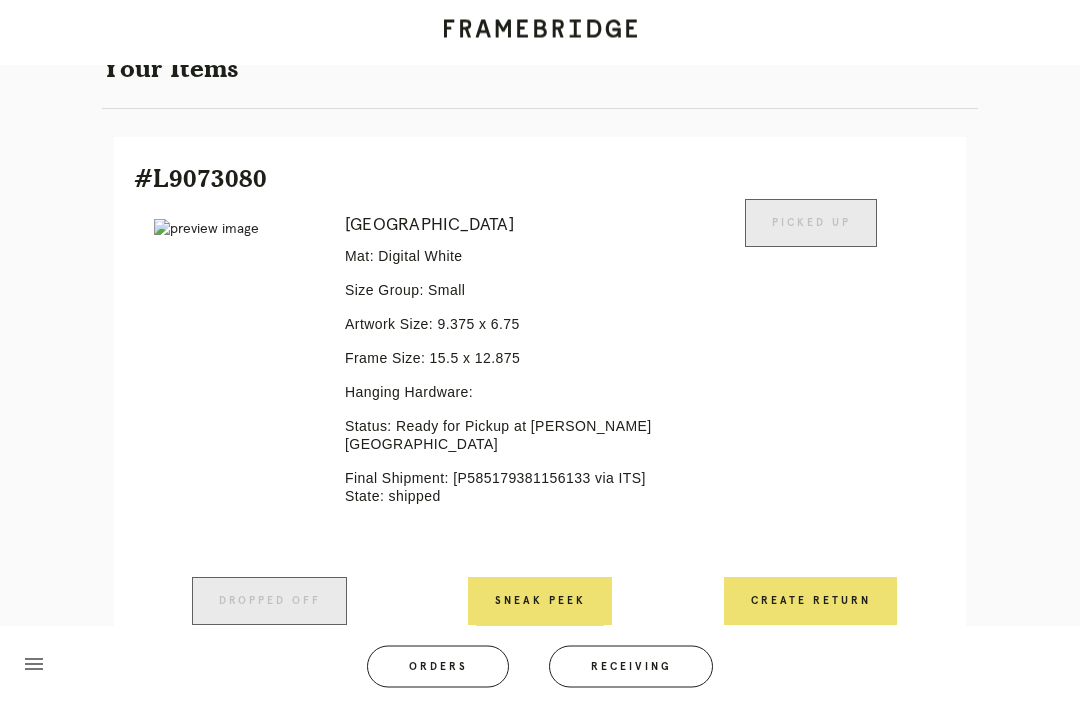 scroll, scrollTop: 0, scrollLeft: 0, axis: both 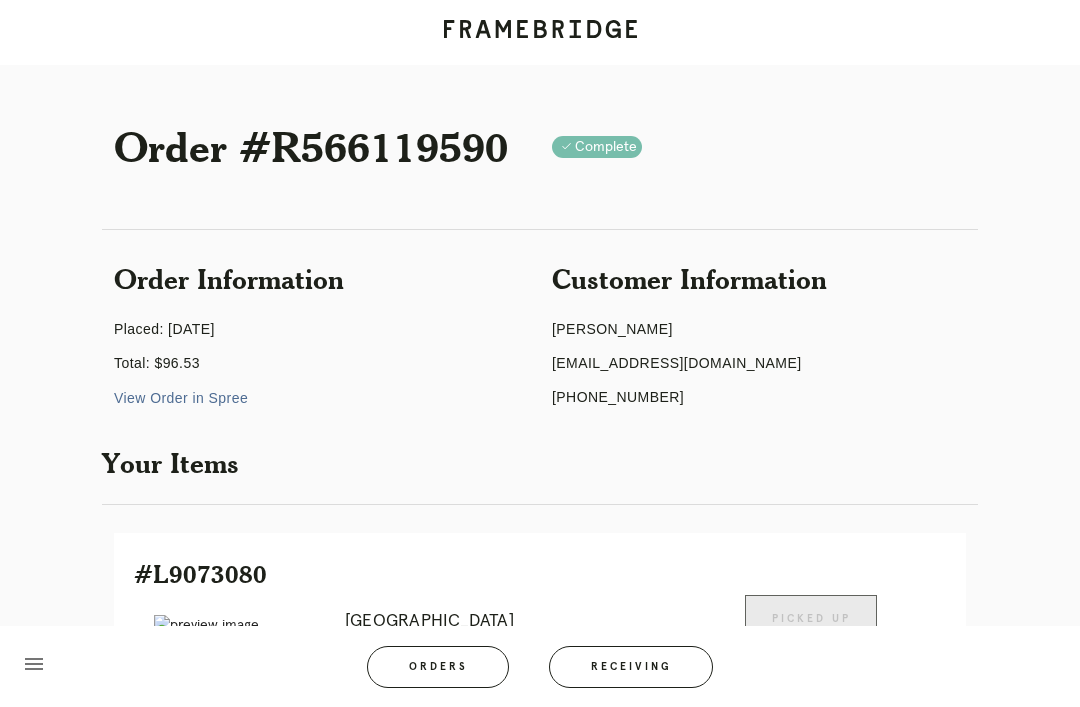 click on "Your Items" at bounding box center [540, 463] 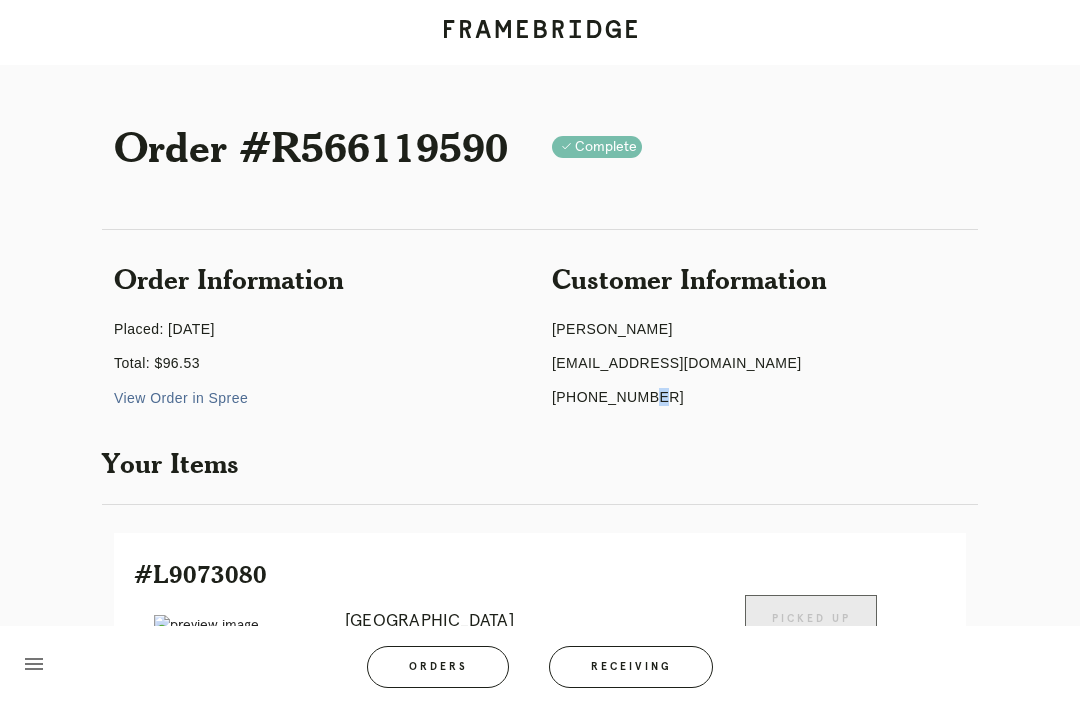 click on "Your Items" at bounding box center (540, 463) 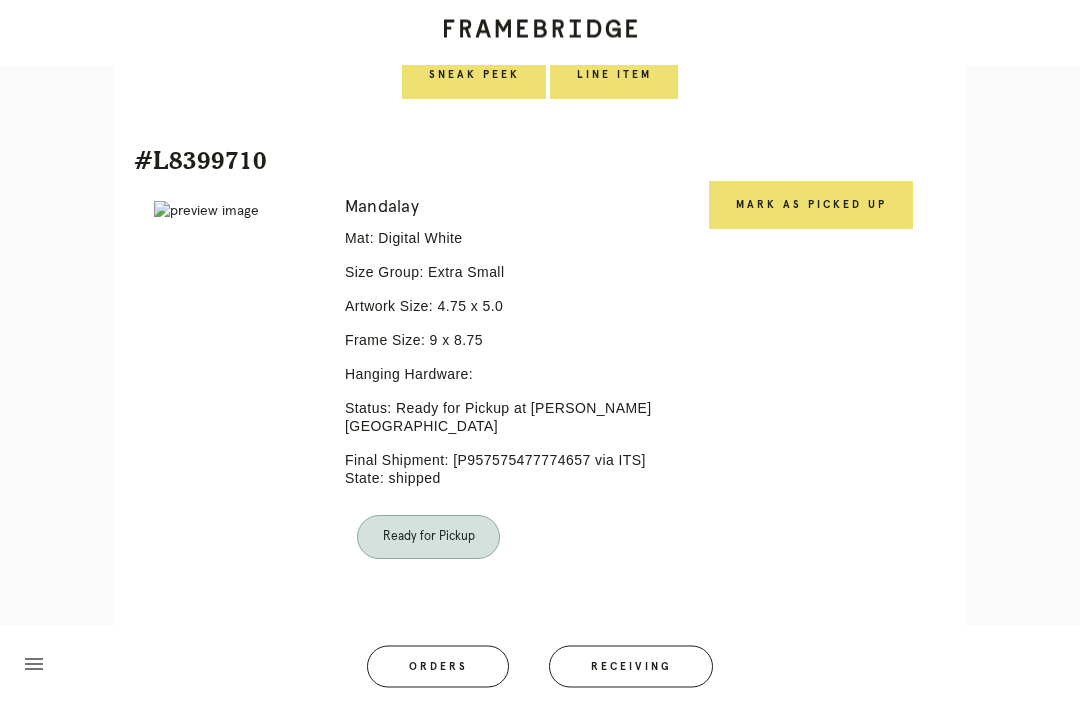 scroll, scrollTop: 1018, scrollLeft: 0, axis: vertical 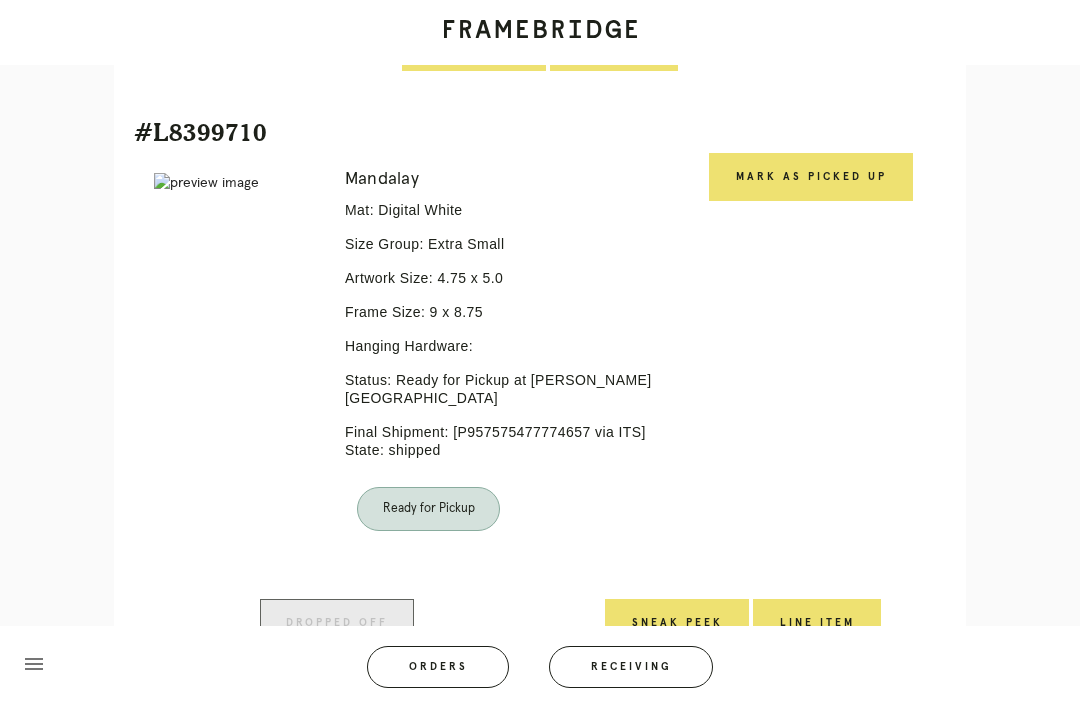 click on "Mark as Picked Up" at bounding box center (811, 177) 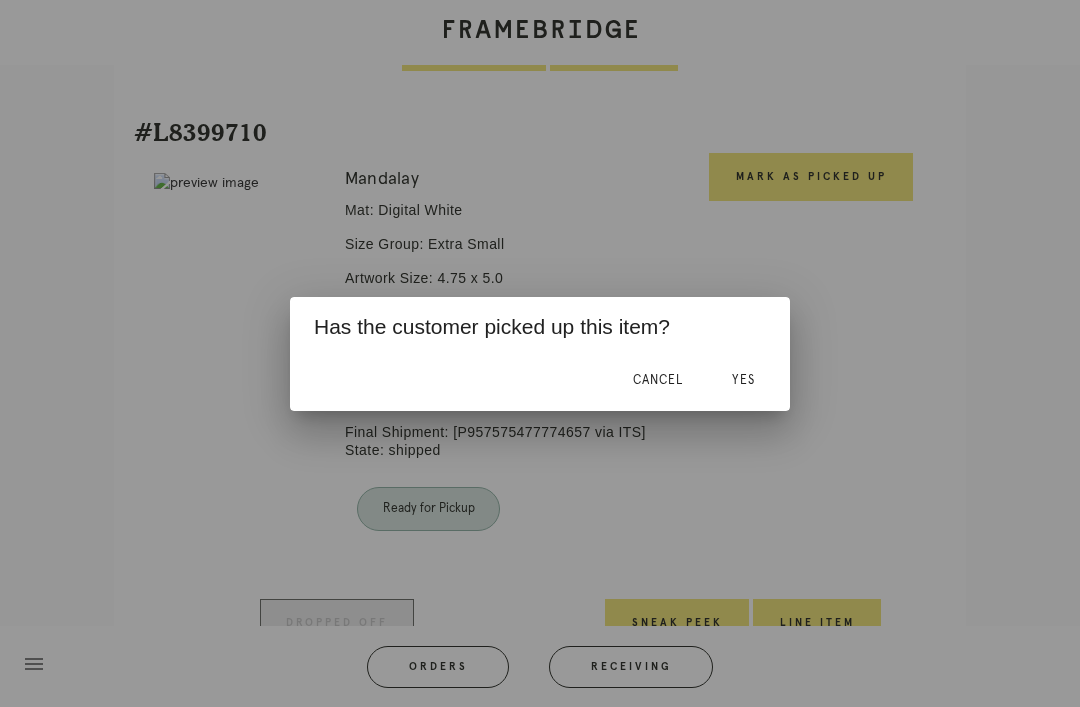 click on "Yes" at bounding box center [743, 380] 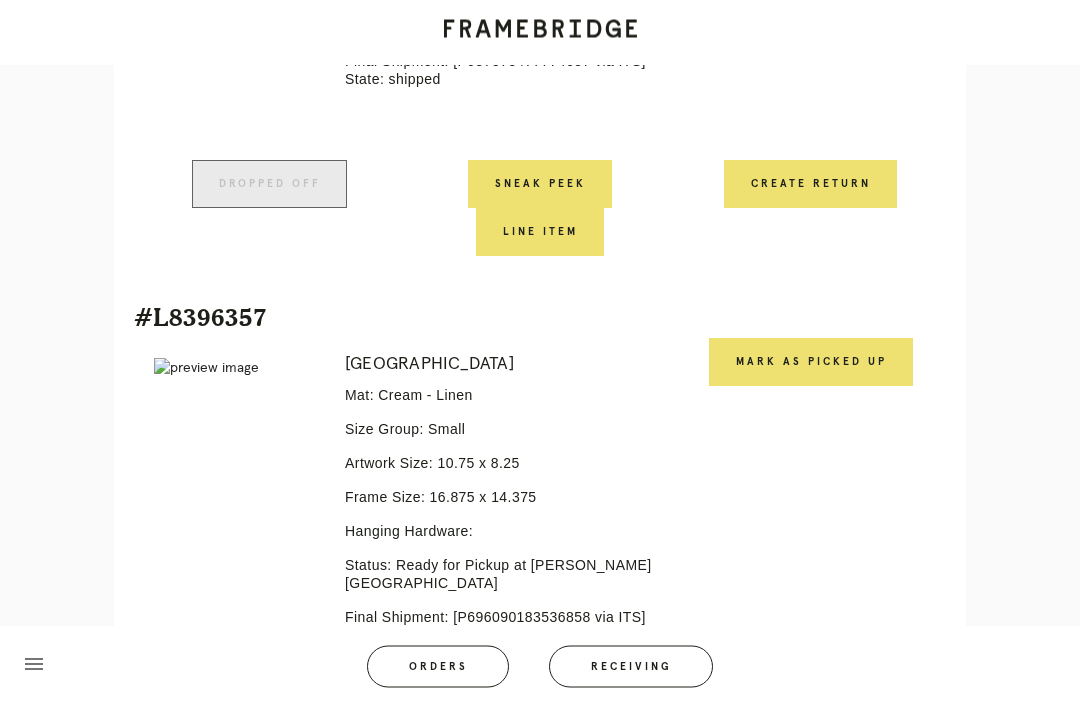 click on "Mark as Picked Up" at bounding box center (811, 363) 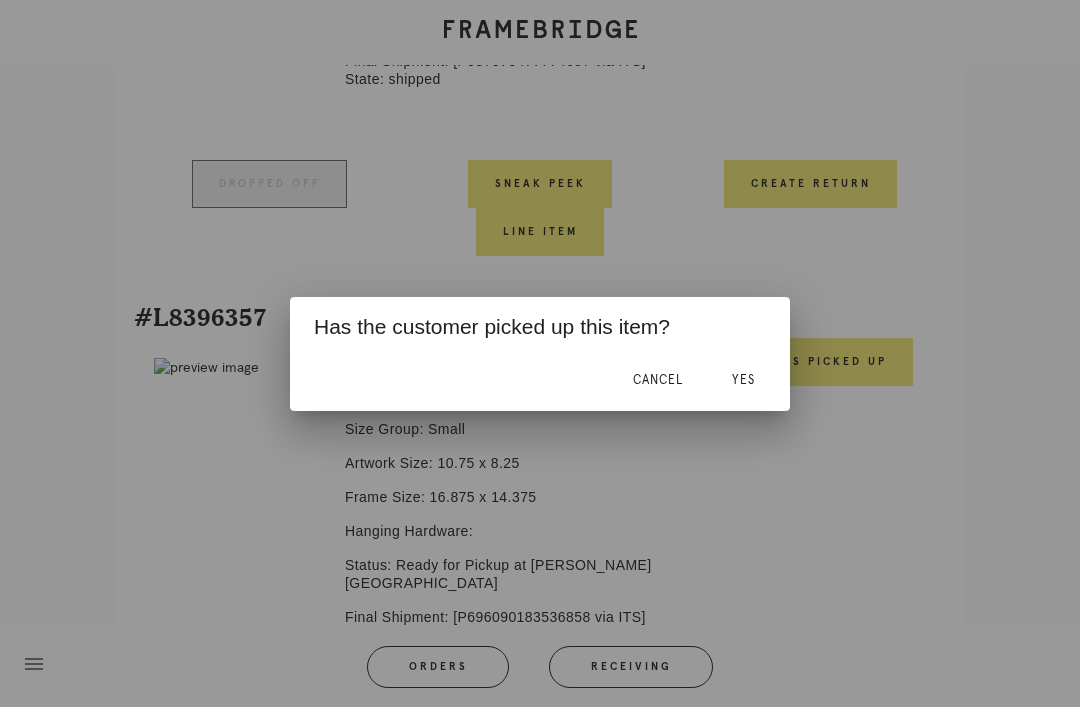 click on "Yes" at bounding box center [743, 380] 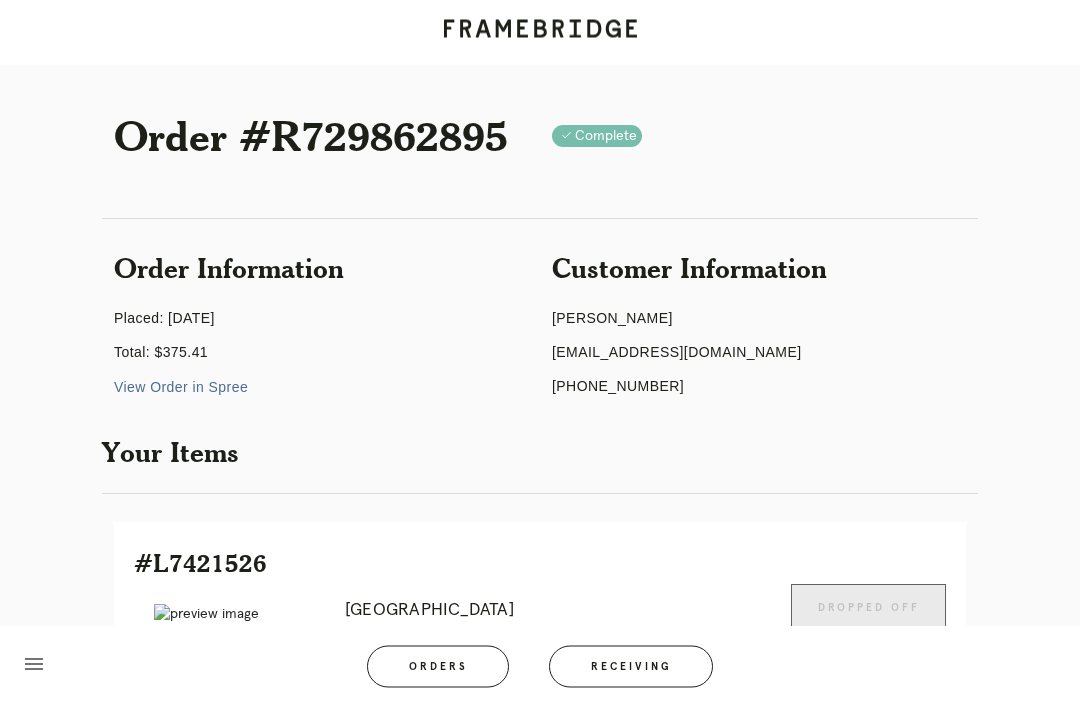 scroll, scrollTop: 0, scrollLeft: 0, axis: both 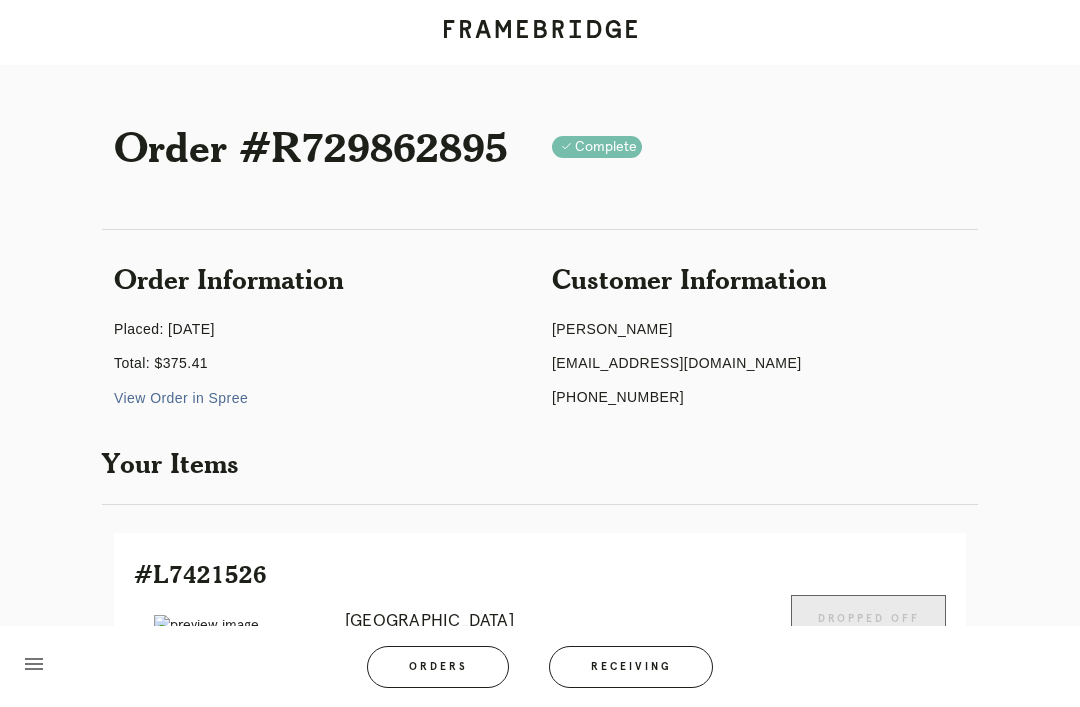 click on "Orders" at bounding box center (438, 667) 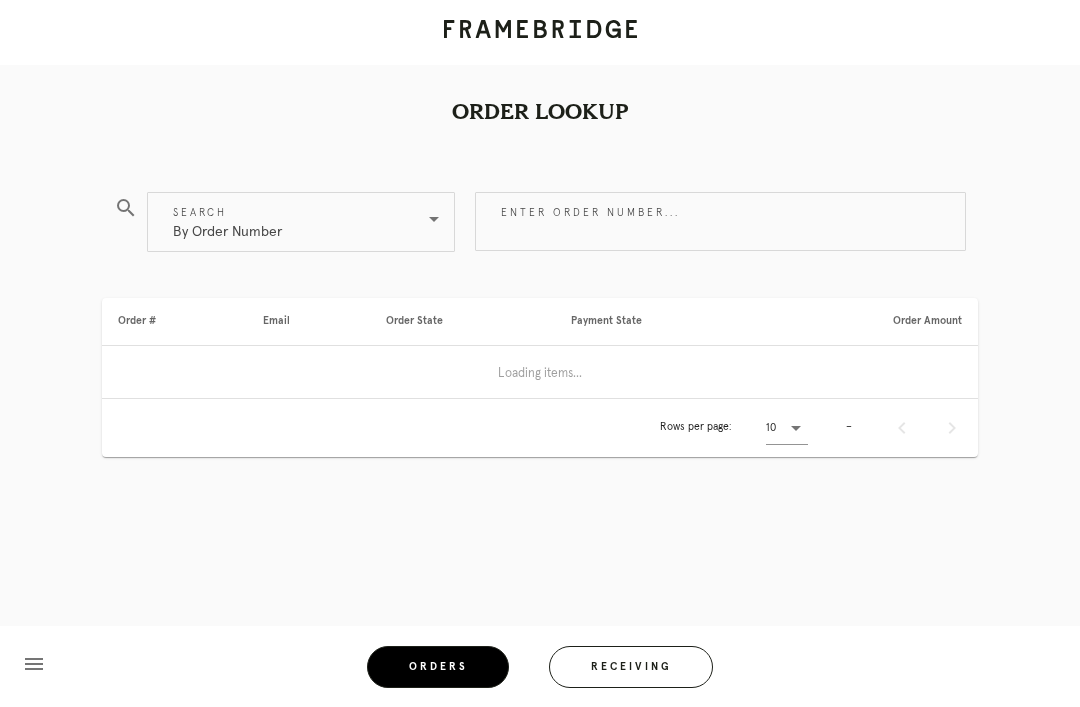 click on "Receiving" at bounding box center [631, 667] 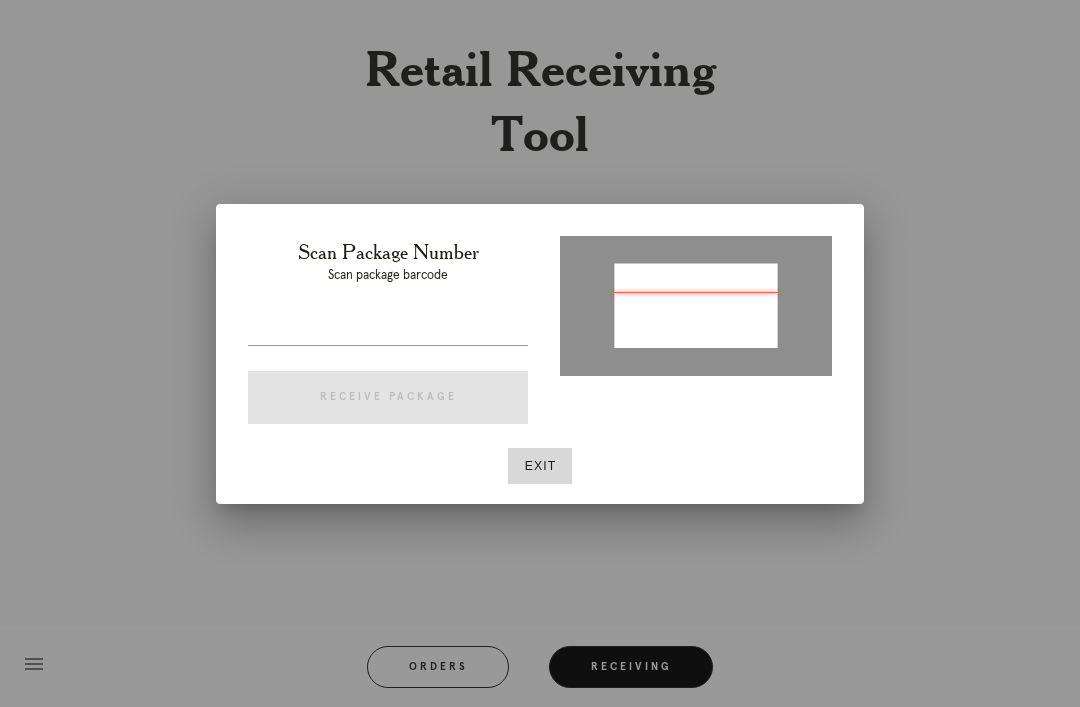 type on "P915981225493599" 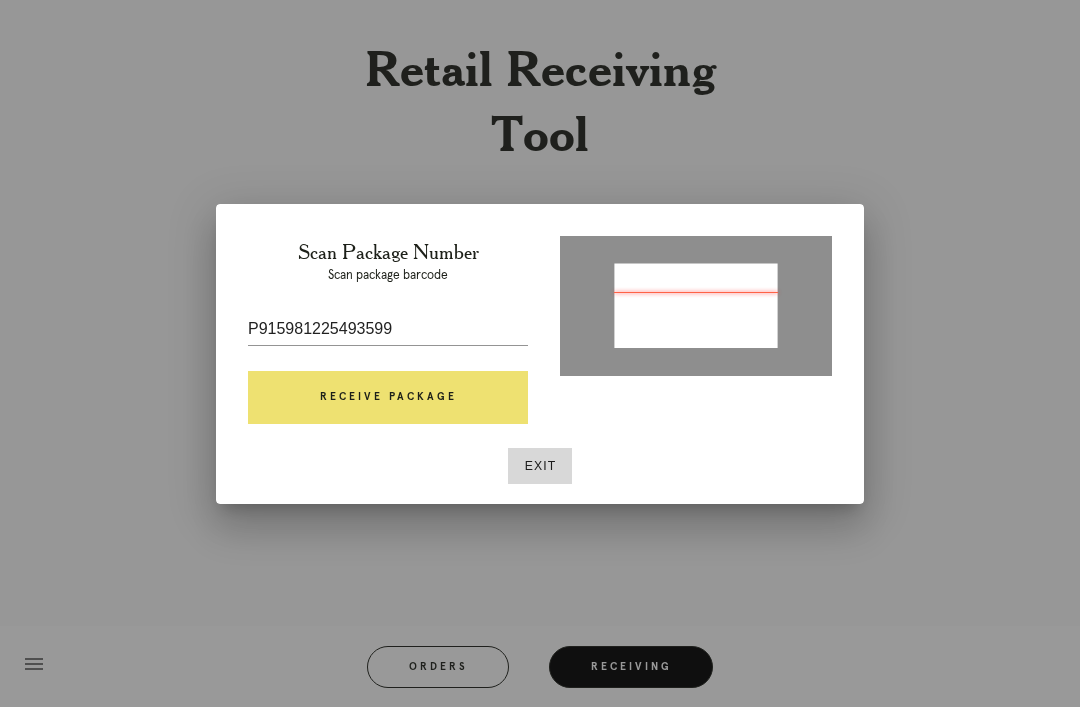 click on "Receive Package" at bounding box center [388, 398] 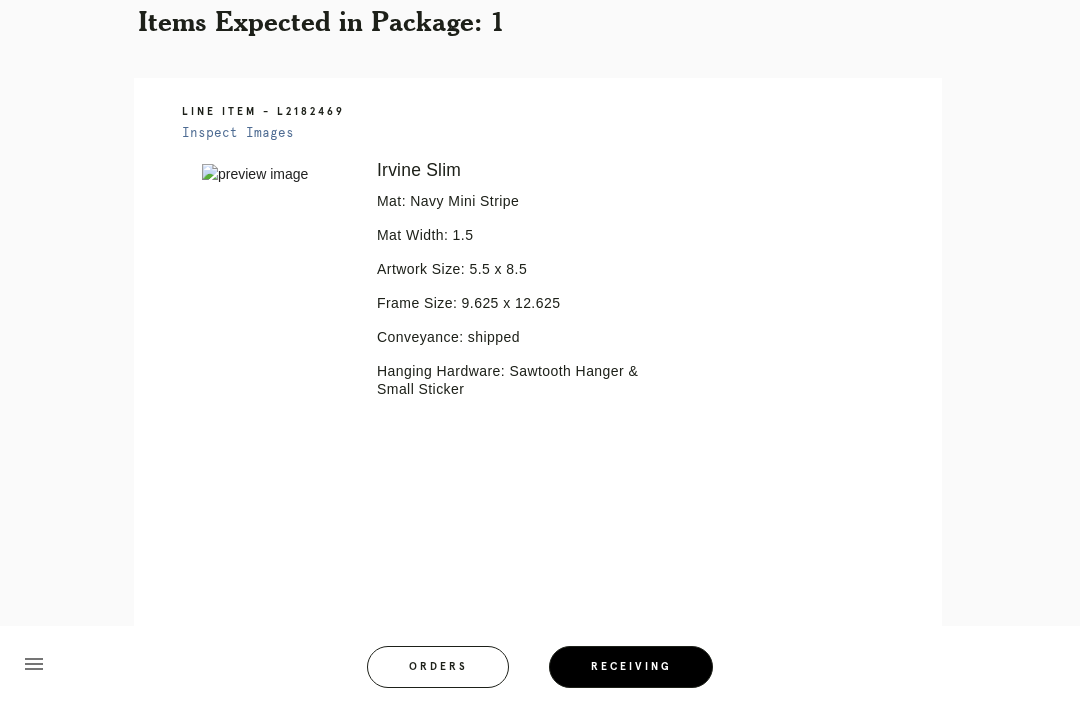 scroll, scrollTop: 642, scrollLeft: 0, axis: vertical 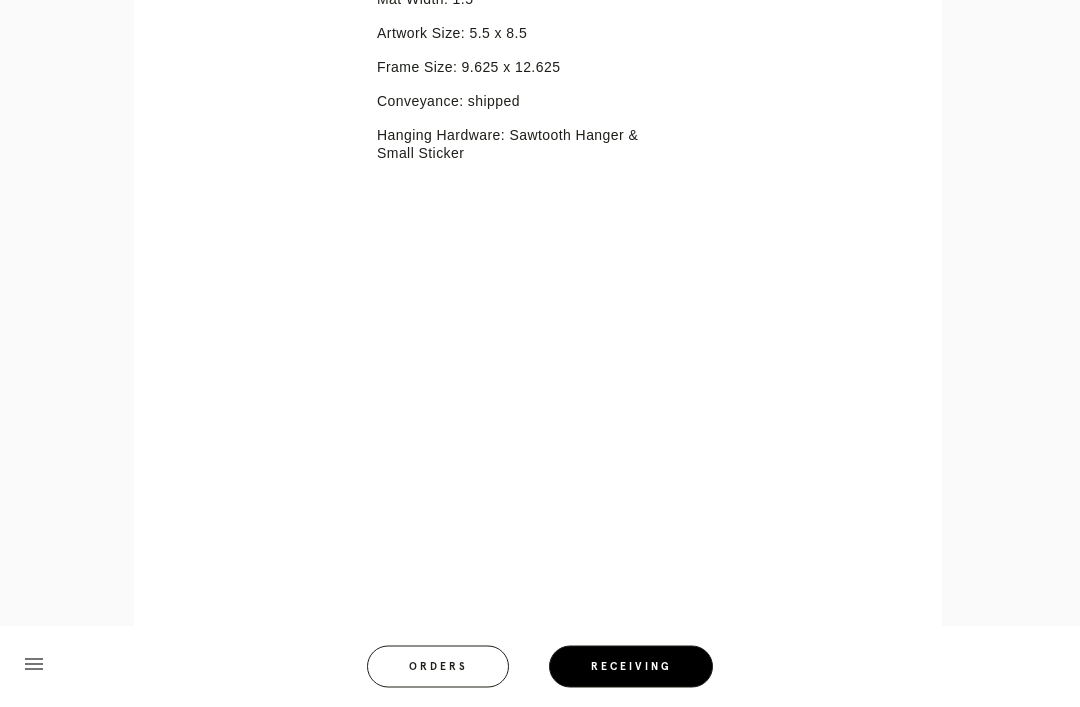 click on "Line Item - L2182469
Inspect Images
Error retreiving frame spec #9650780
Irvine Slim
Mat: Navy Mini Stripe
Mat Width: 1.5
Artwork Size:
5.5
x
8.5
Frame Size:
9.625
x
12.625
Conveyance: shipped
Hanging Hardware: Sawtooth Hanger & Small Sticker" at bounding box center [540, 423] 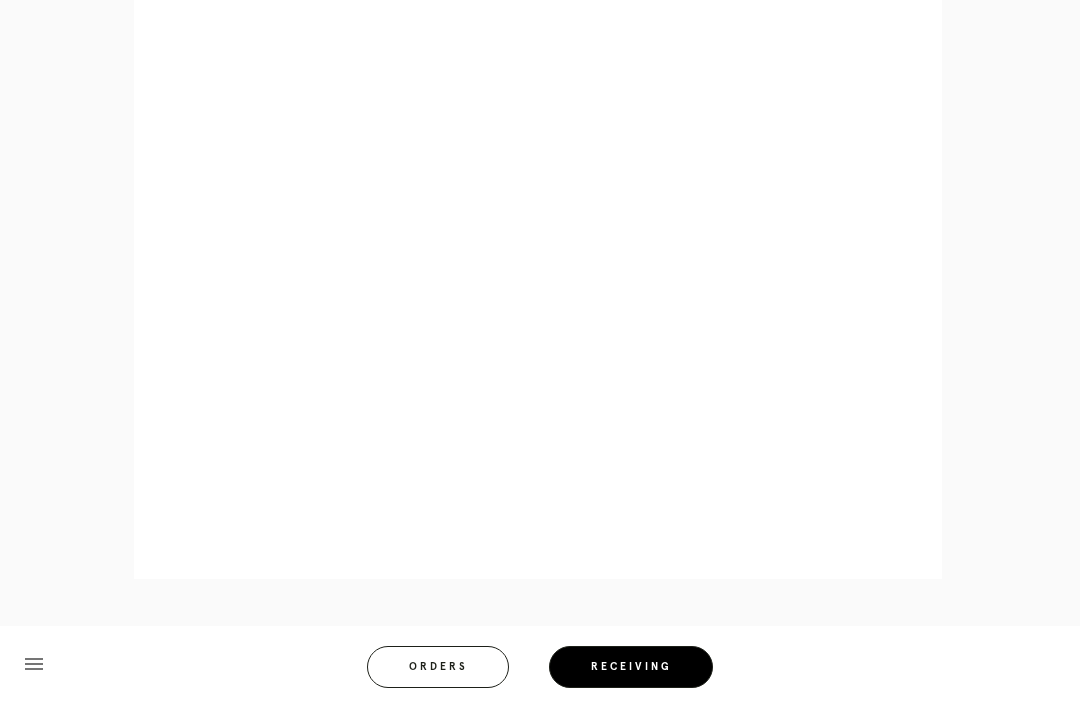 scroll, scrollTop: 858, scrollLeft: 0, axis: vertical 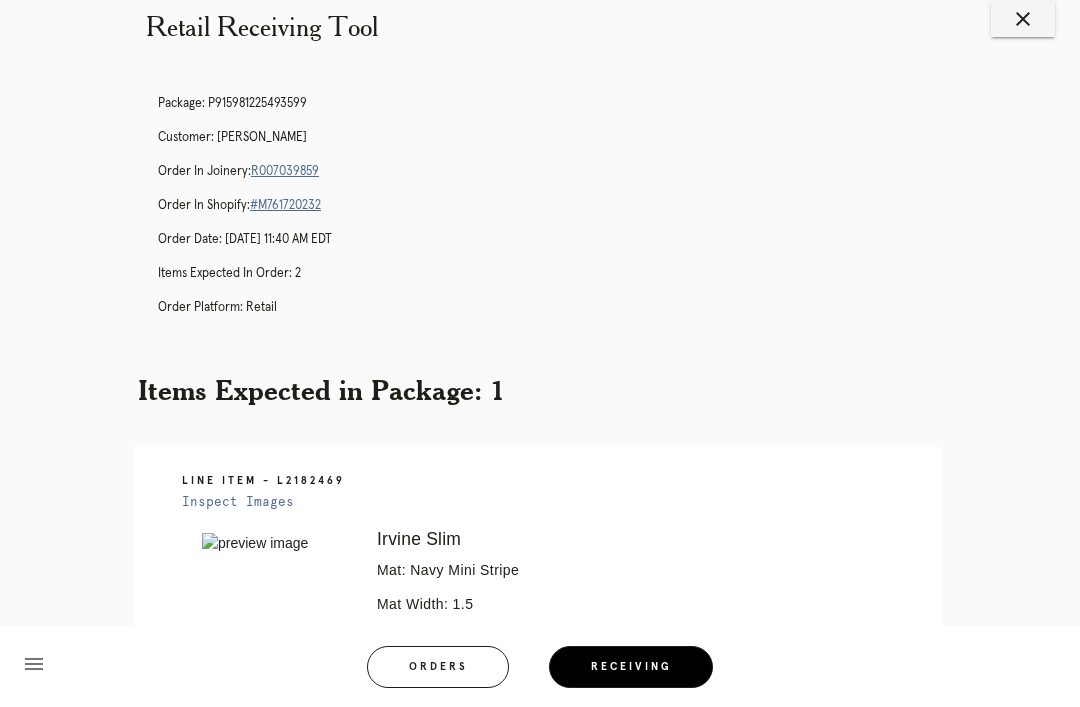 click on "R007039859" at bounding box center [285, 171] 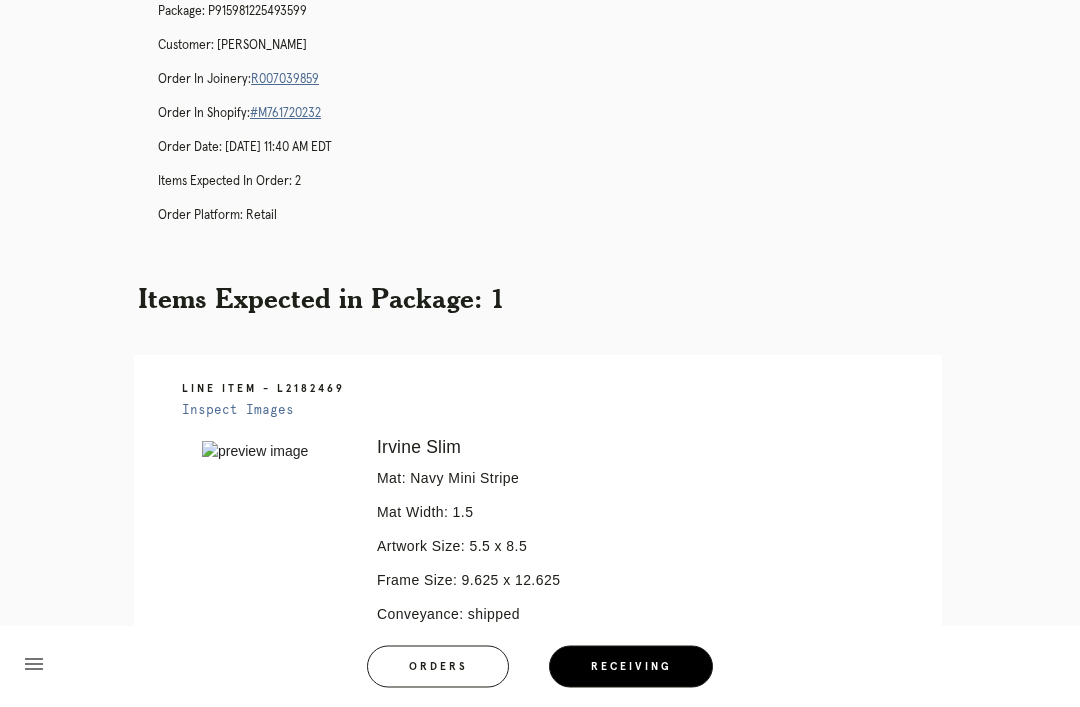 scroll, scrollTop: 43, scrollLeft: 0, axis: vertical 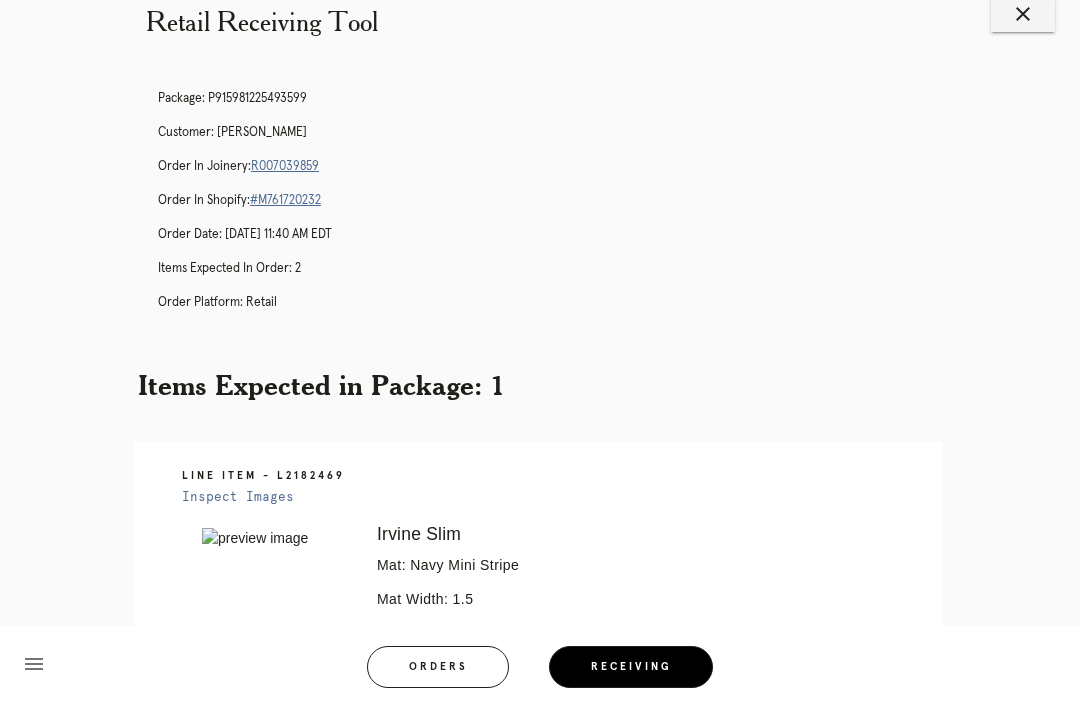 click on "Receiving" at bounding box center [631, 667] 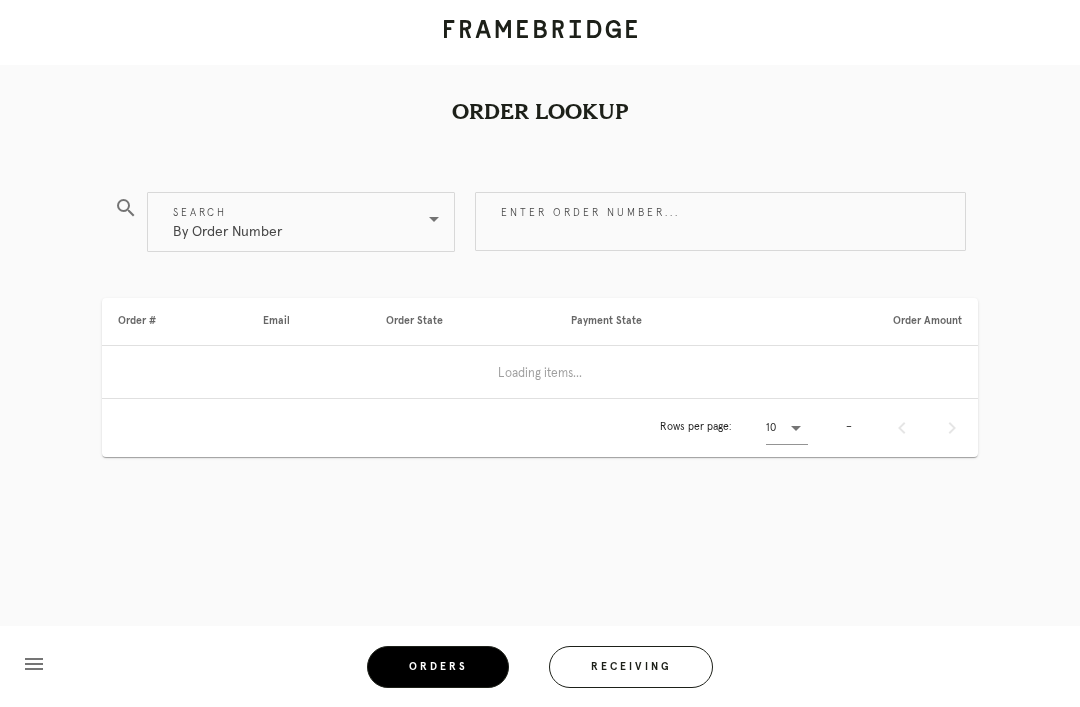 click on "Receiving" at bounding box center [631, 667] 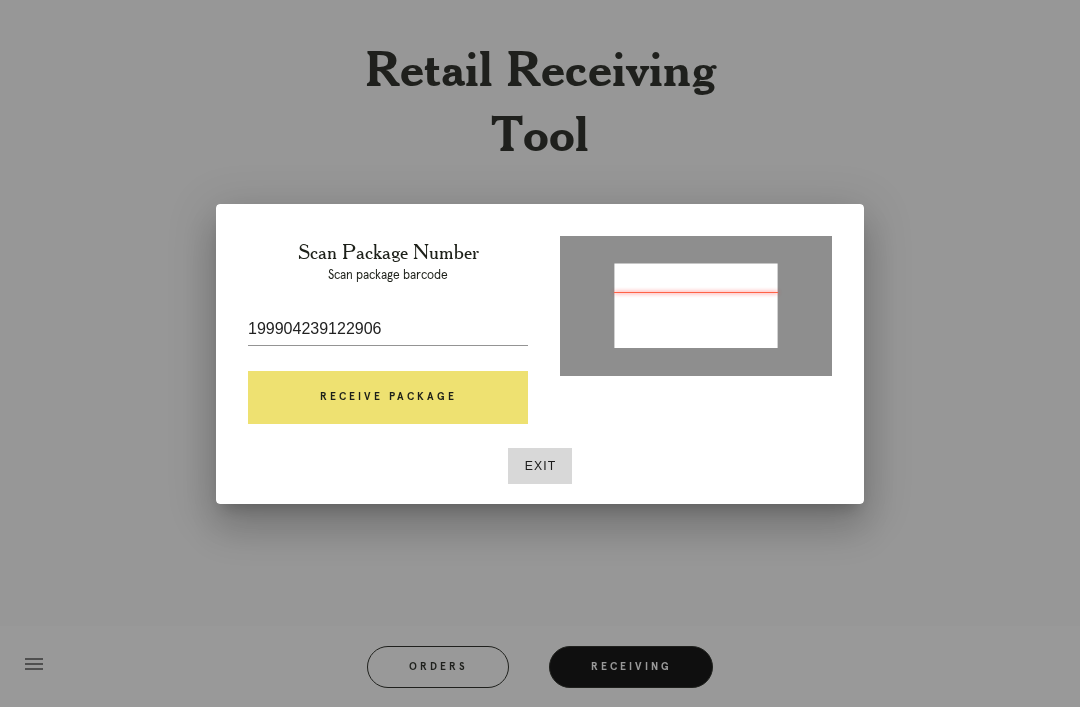 type on "P763819067976230" 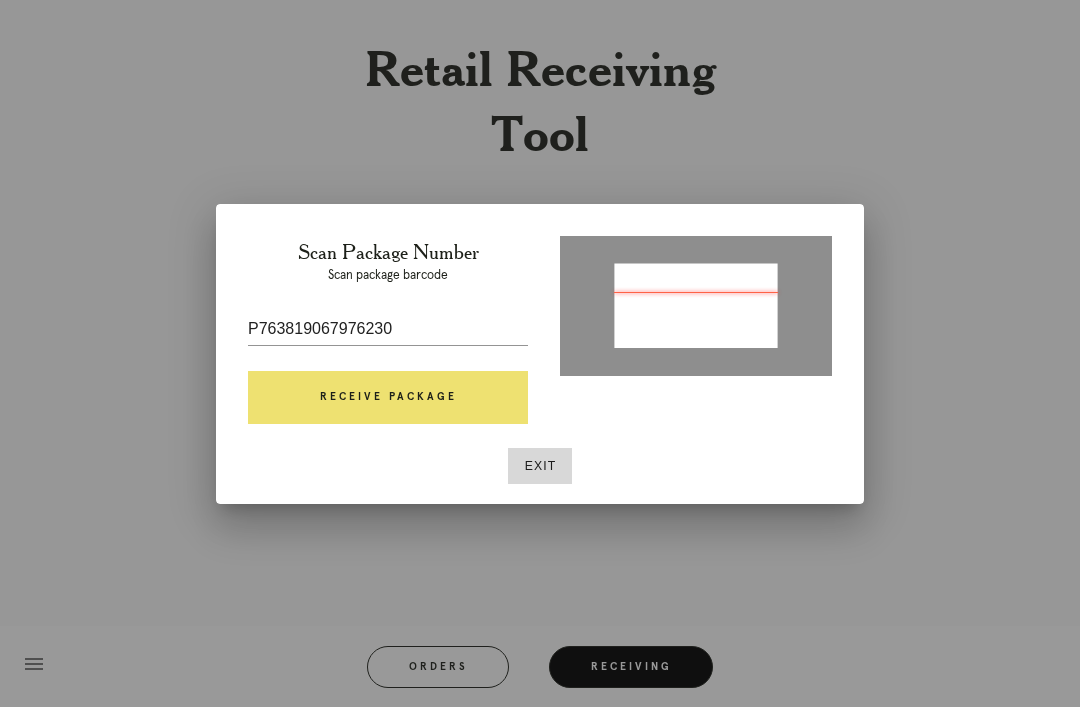 click on "Receive Package" at bounding box center (388, 398) 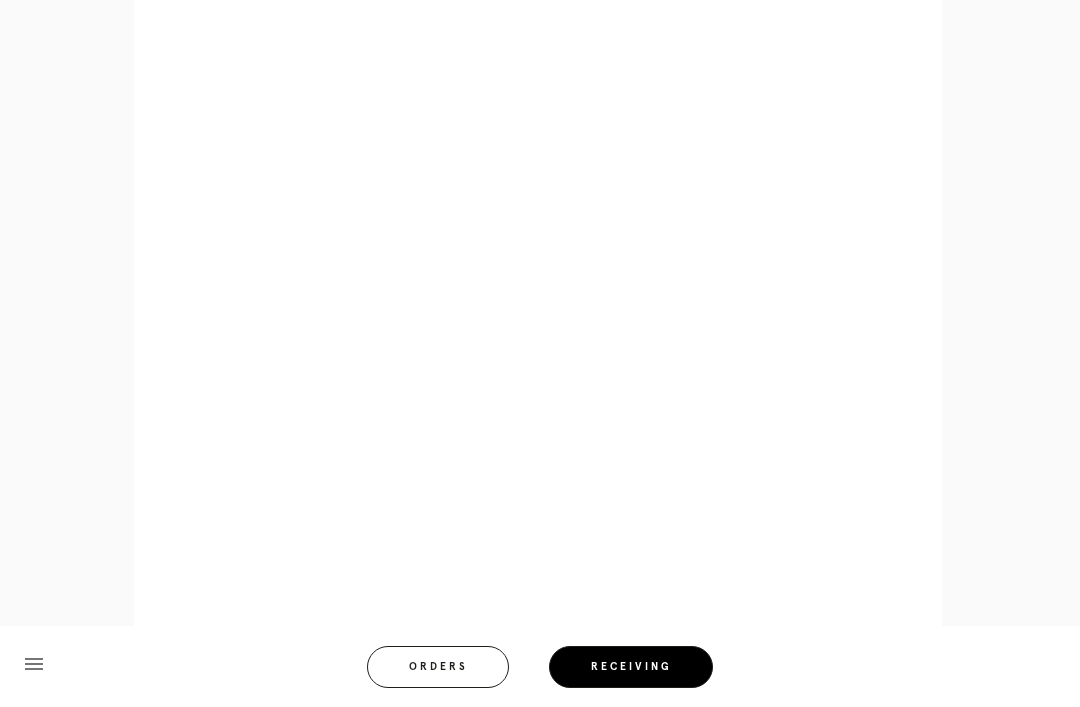 scroll, scrollTop: 858, scrollLeft: 0, axis: vertical 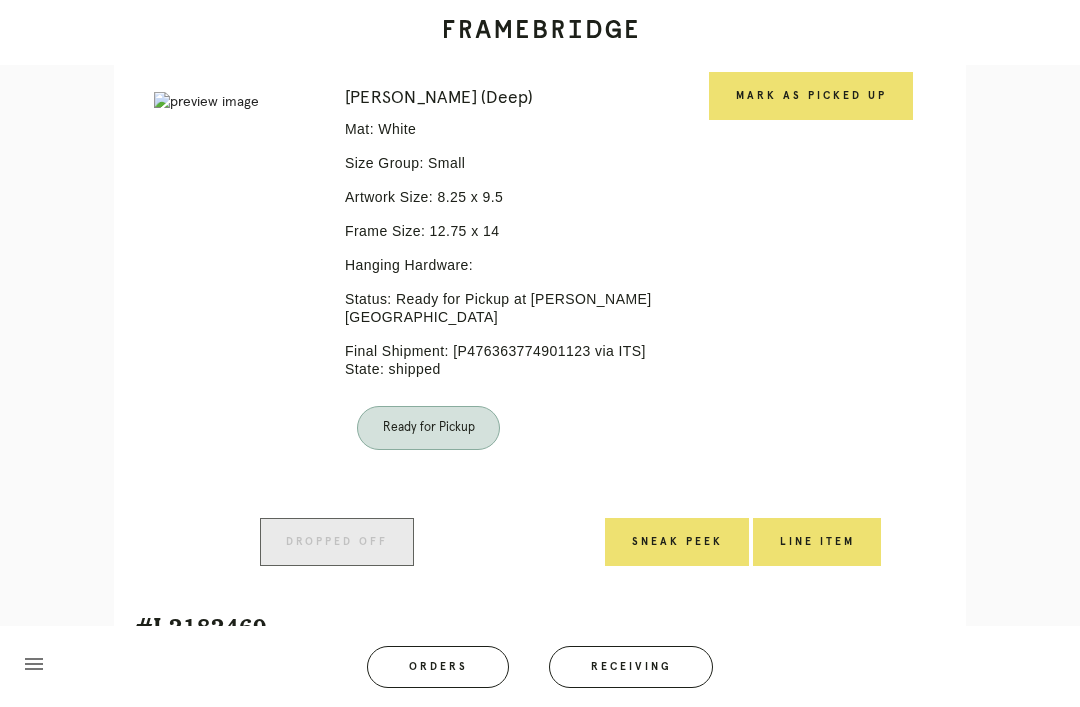 click on "Orders" at bounding box center (438, 667) 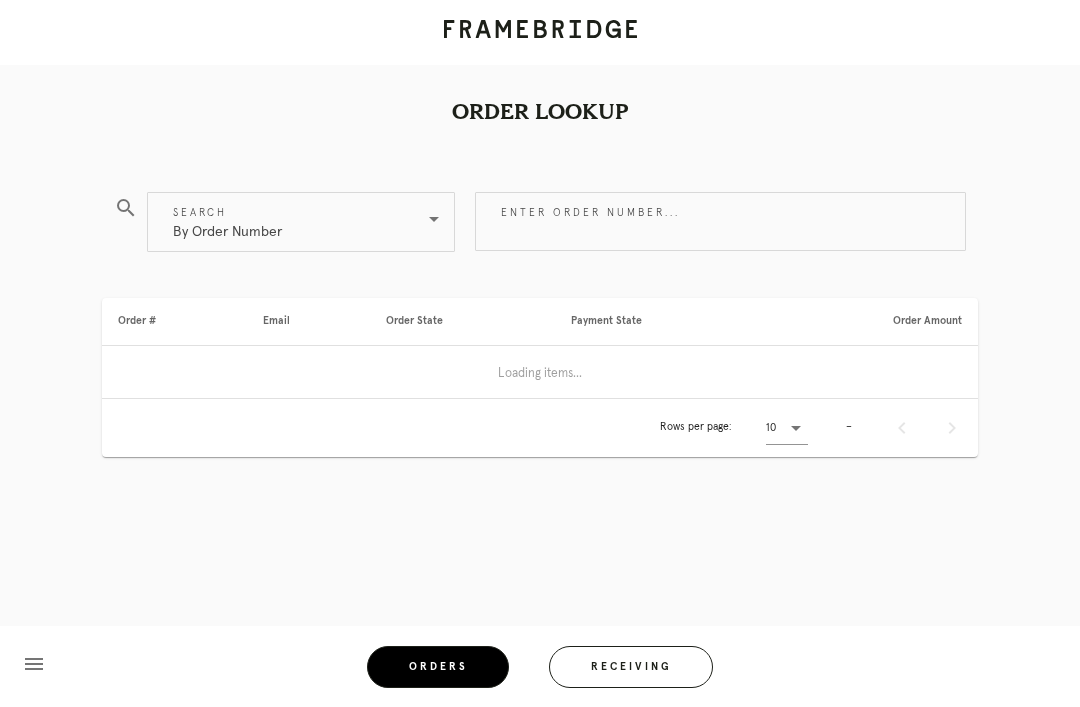scroll, scrollTop: 64, scrollLeft: 0, axis: vertical 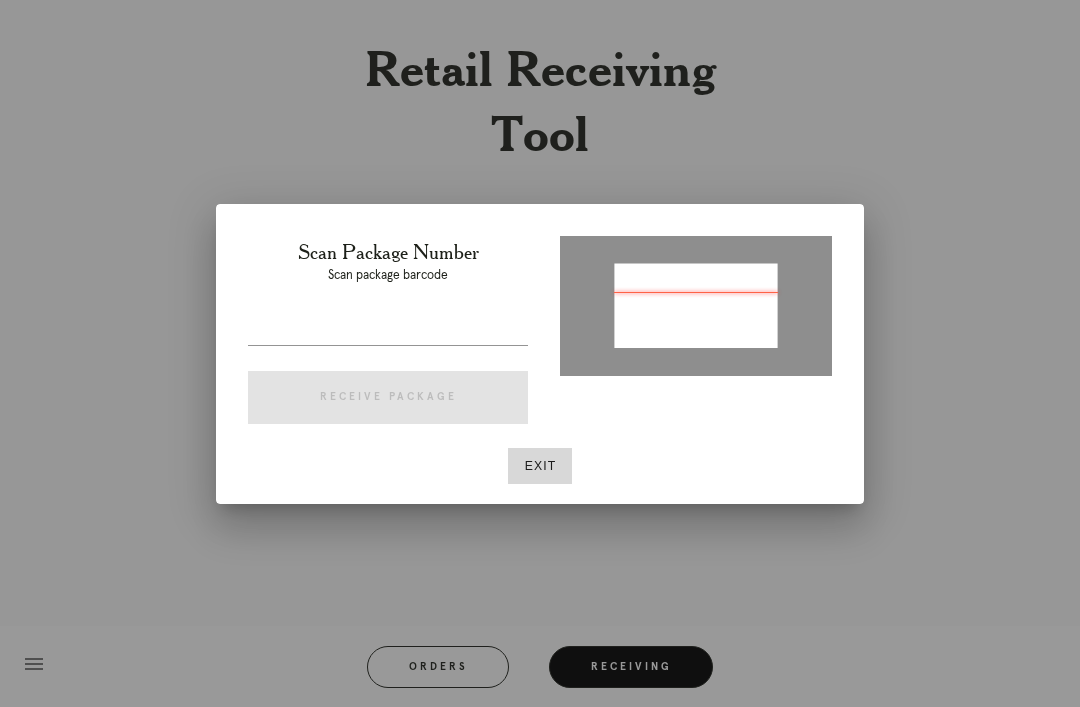 click on "Exit" at bounding box center [540, 466] 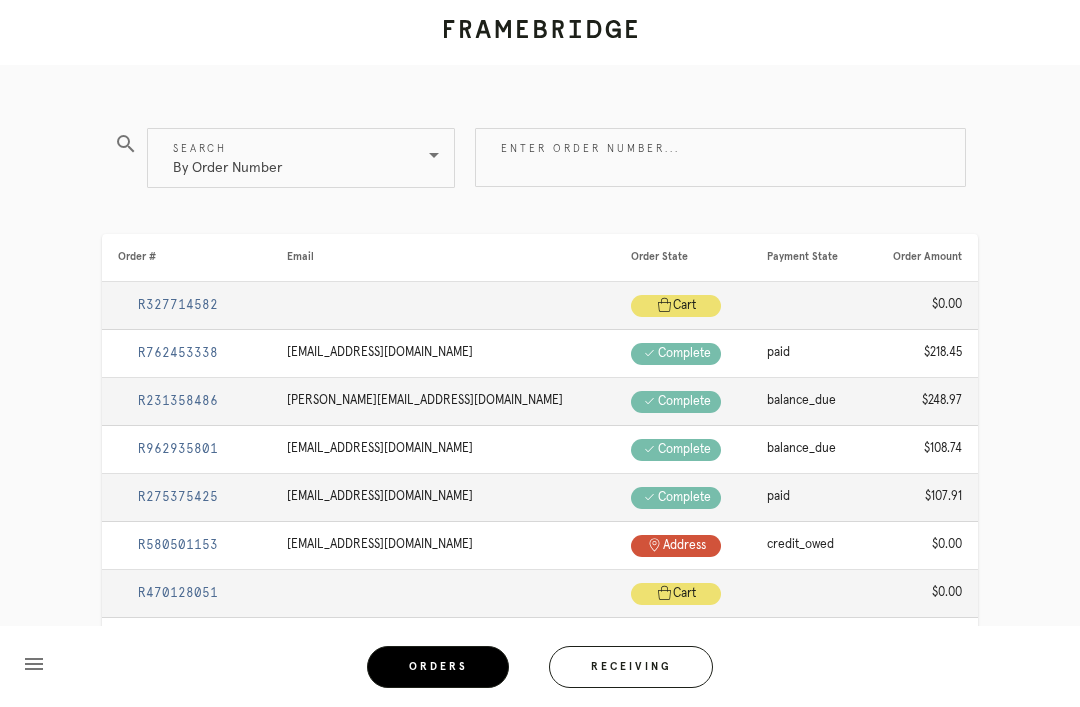 click on "By Order Number" at bounding box center [287, 158] 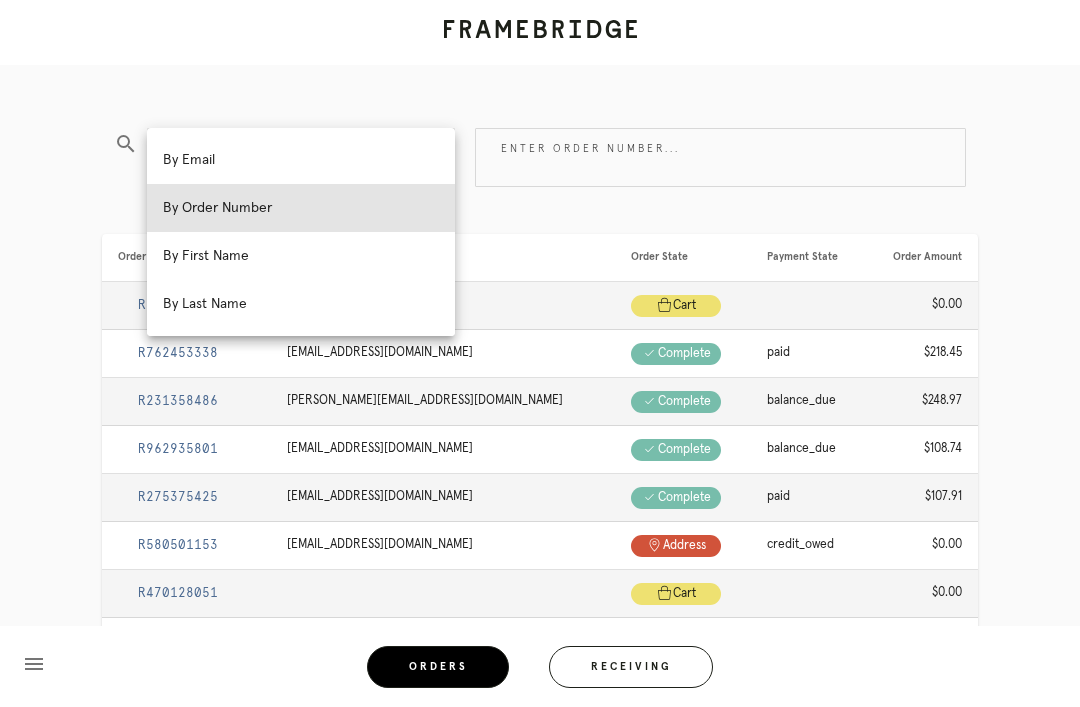 click on "Enter order number..." at bounding box center [720, 157] 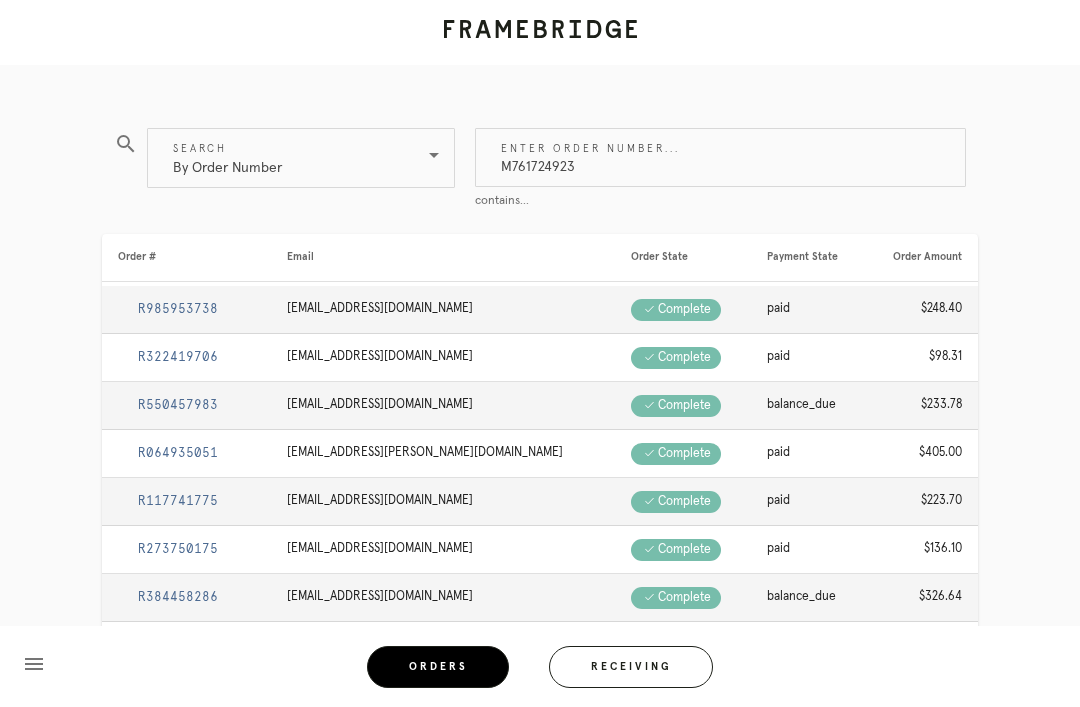 type on "M761724923" 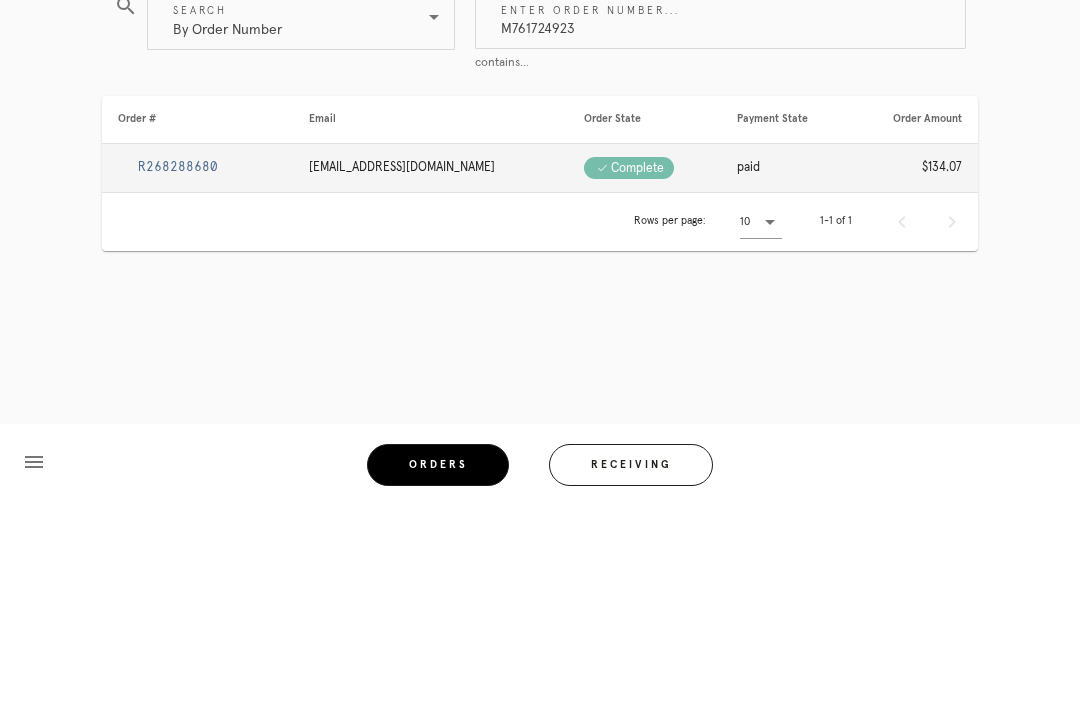 click on "R268288680" at bounding box center (178, 369) 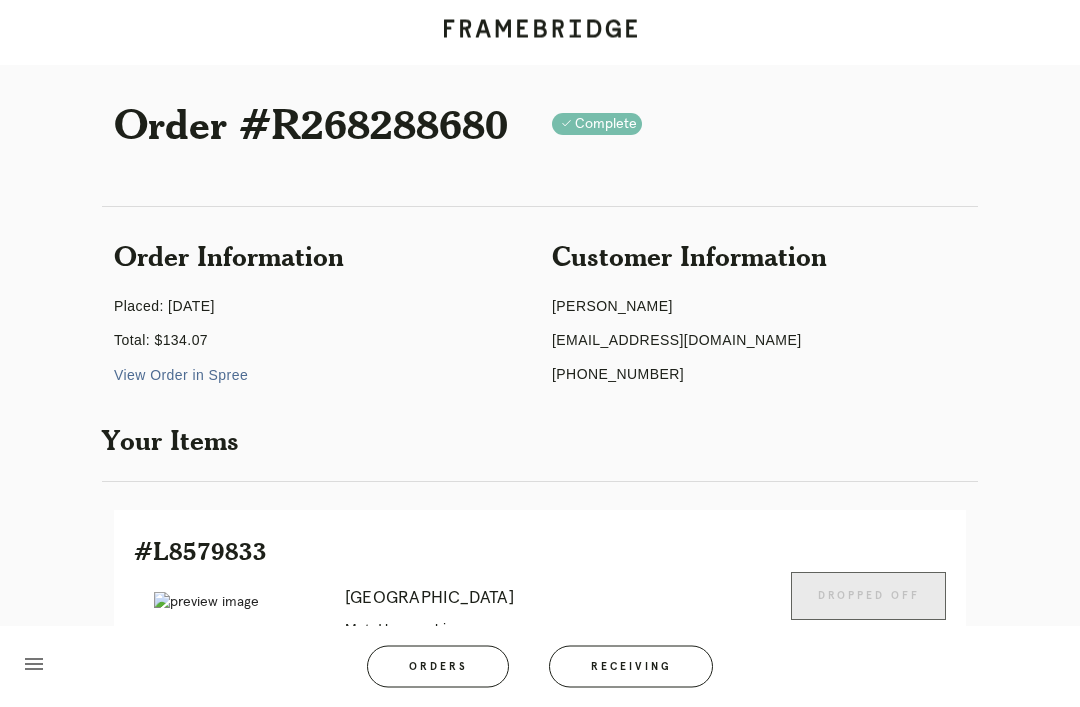 scroll, scrollTop: 0, scrollLeft: 0, axis: both 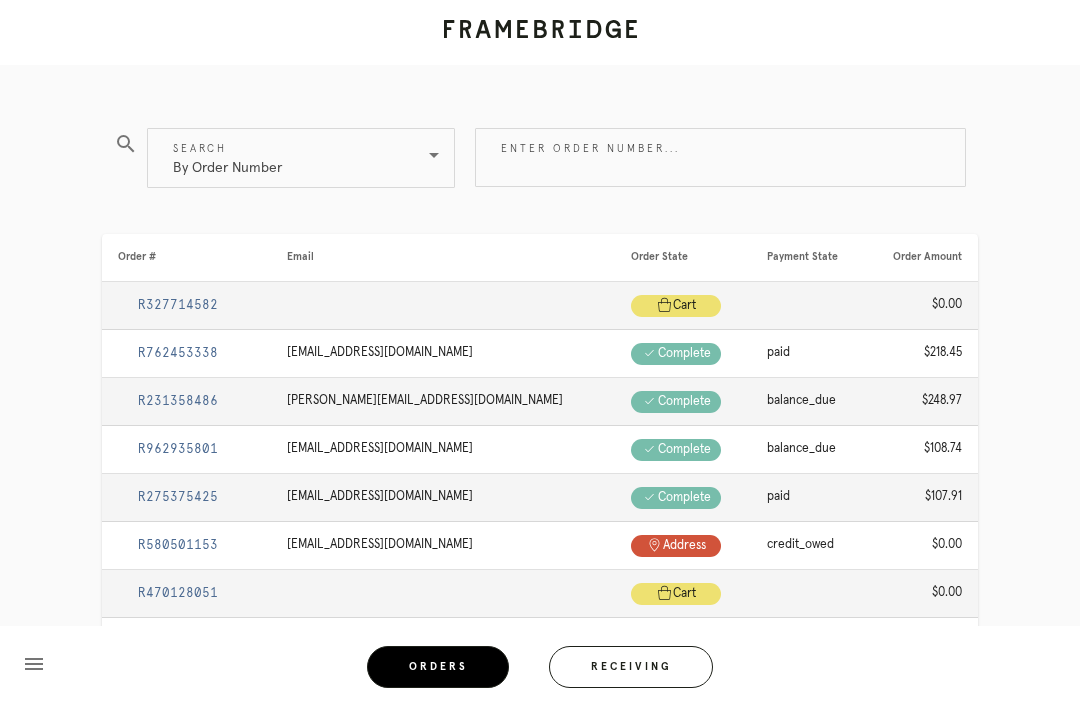 click on "Enter order number..." at bounding box center [720, 157] 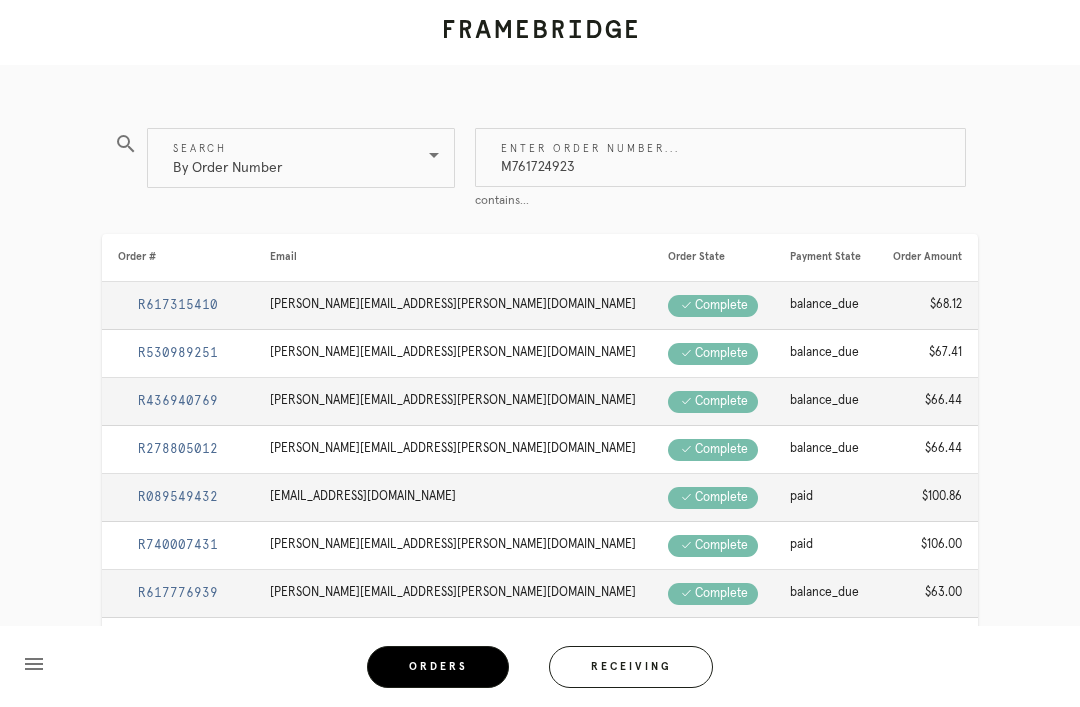 type on "M761724923" 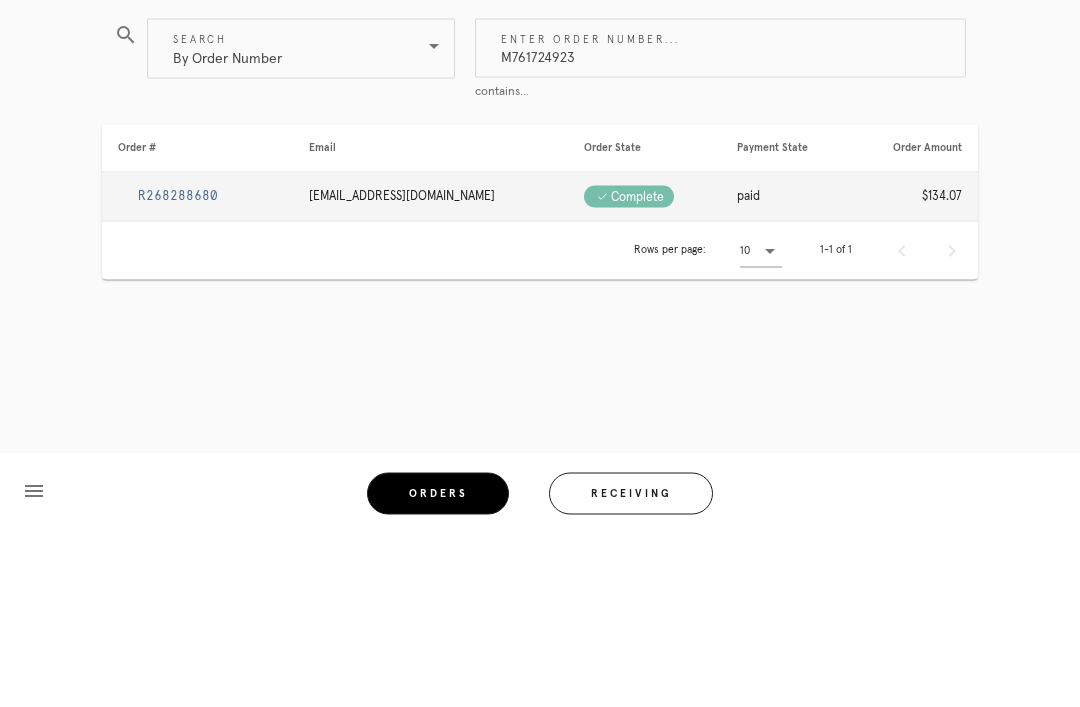 click on "R268288680" at bounding box center [178, 369] 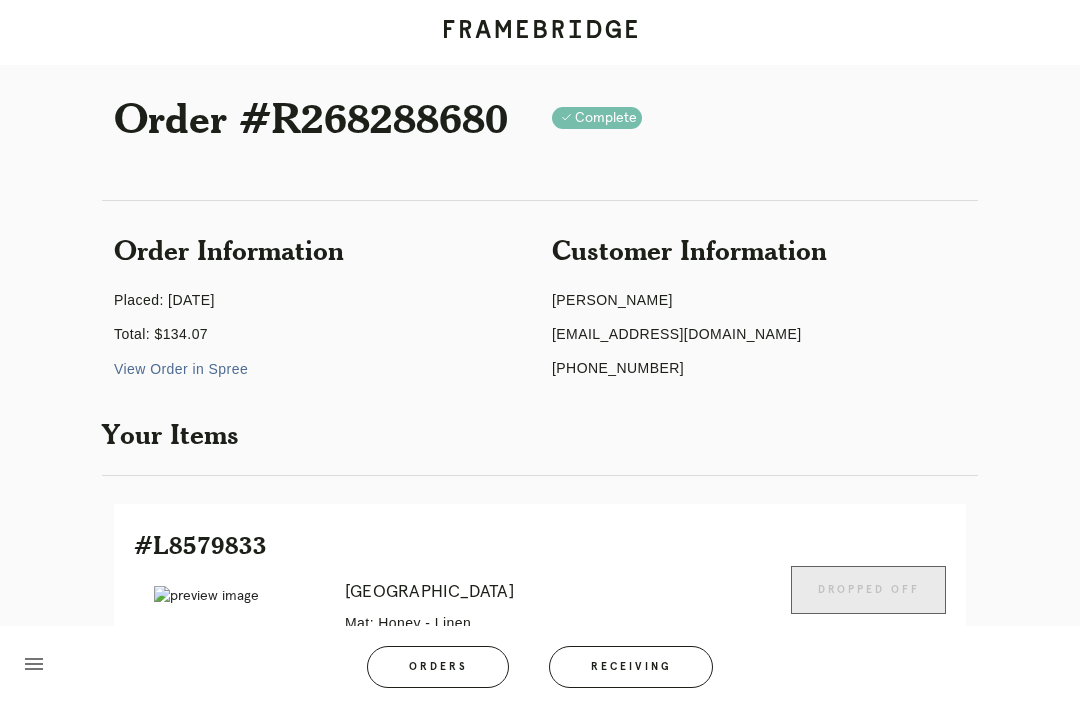 scroll, scrollTop: 24, scrollLeft: 0, axis: vertical 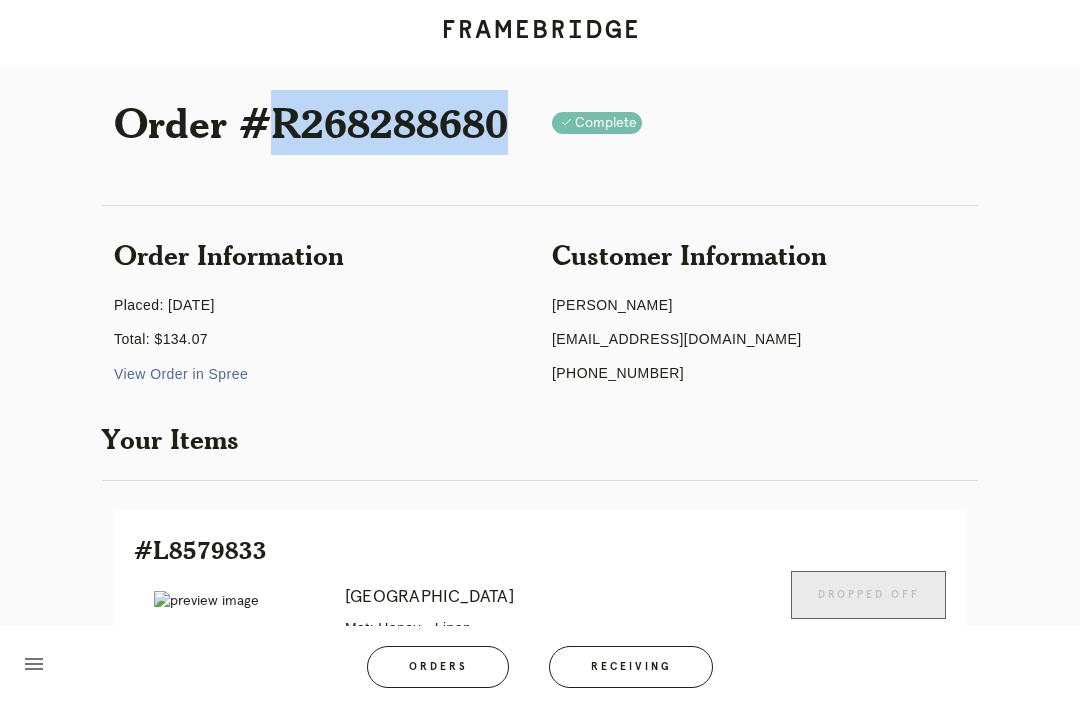 click on "Receiving" at bounding box center (631, 667) 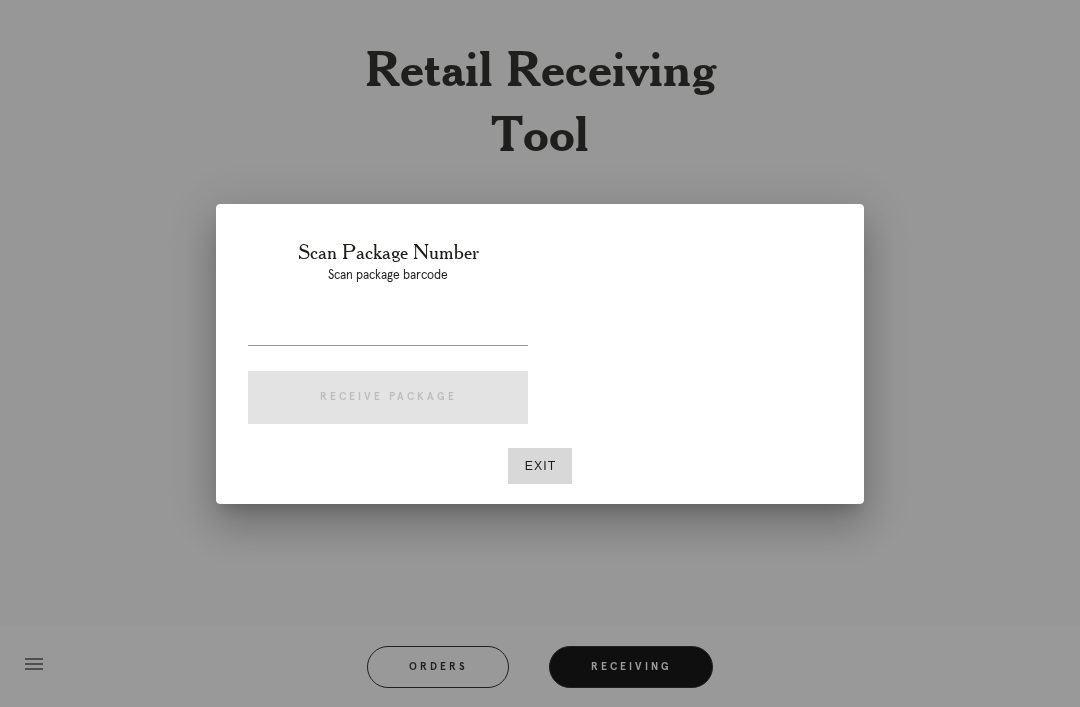 scroll, scrollTop: 50, scrollLeft: 0, axis: vertical 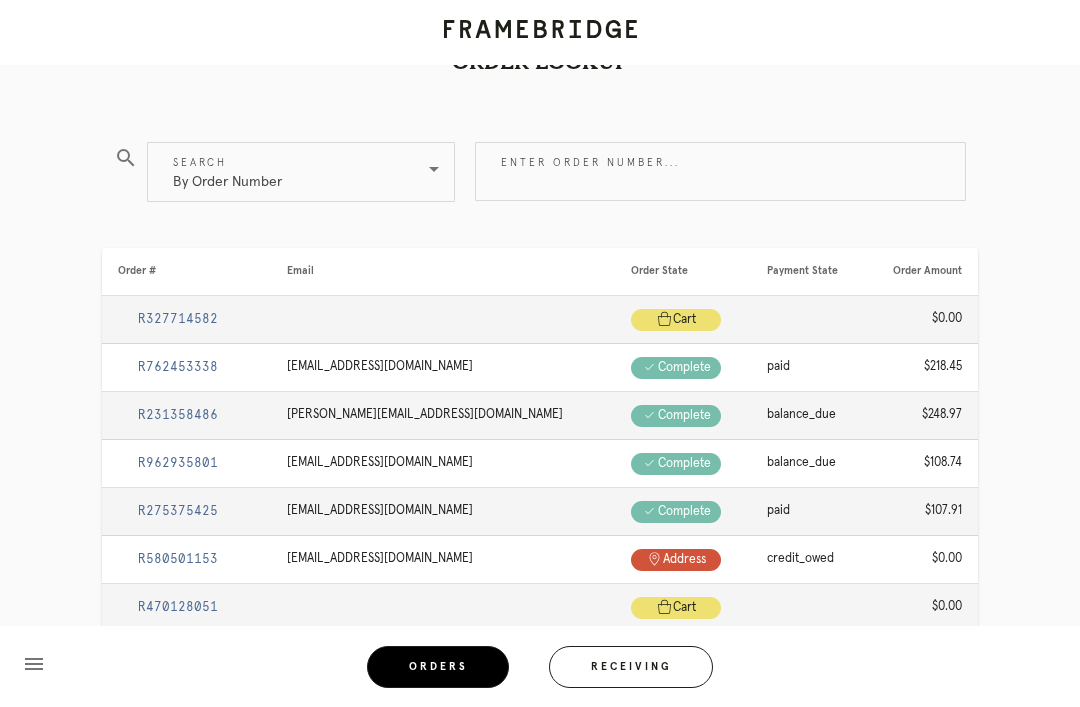 click on "Enter order number..." at bounding box center [720, 171] 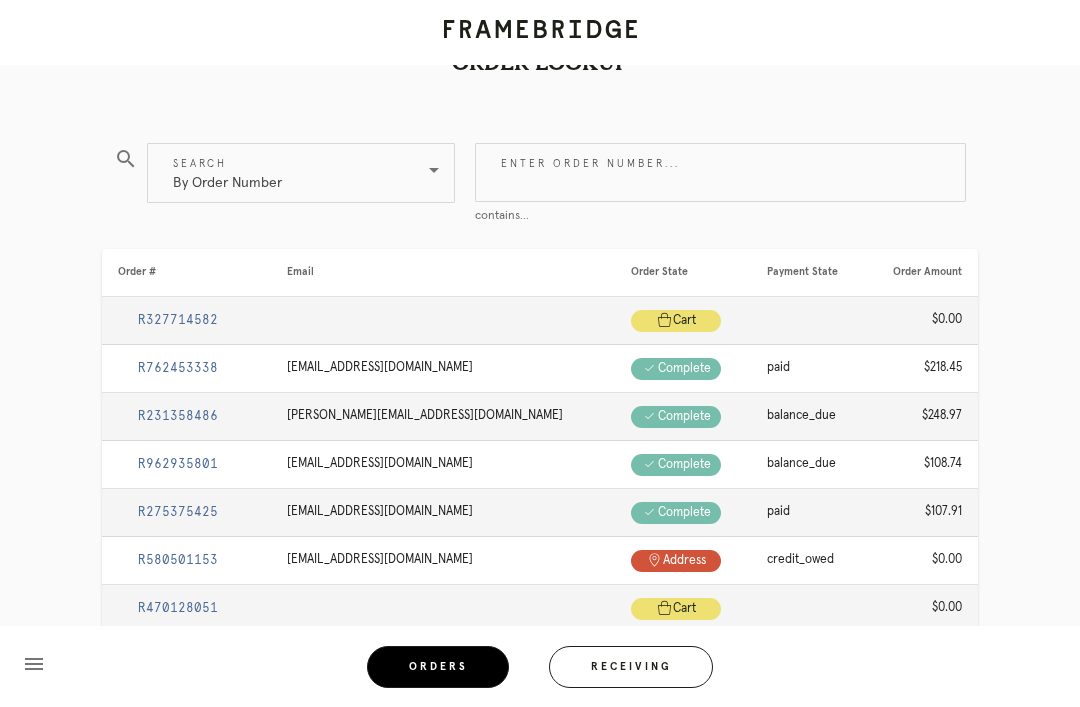 click on "Enter order number..." at bounding box center (720, 172) 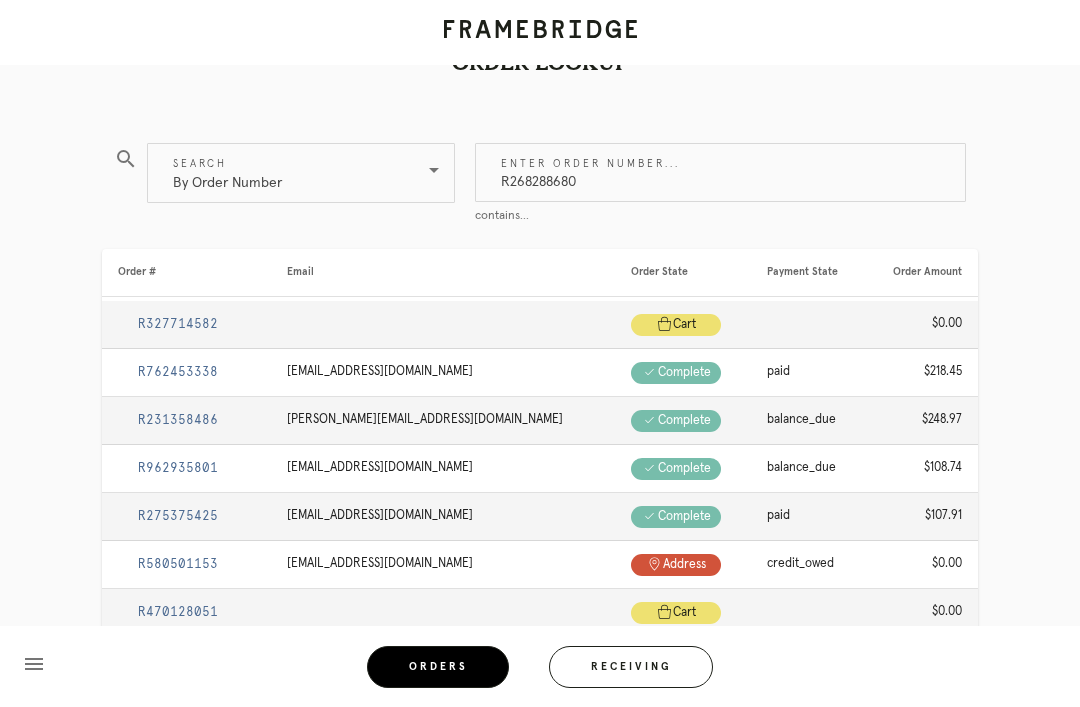 type on "R268288680" 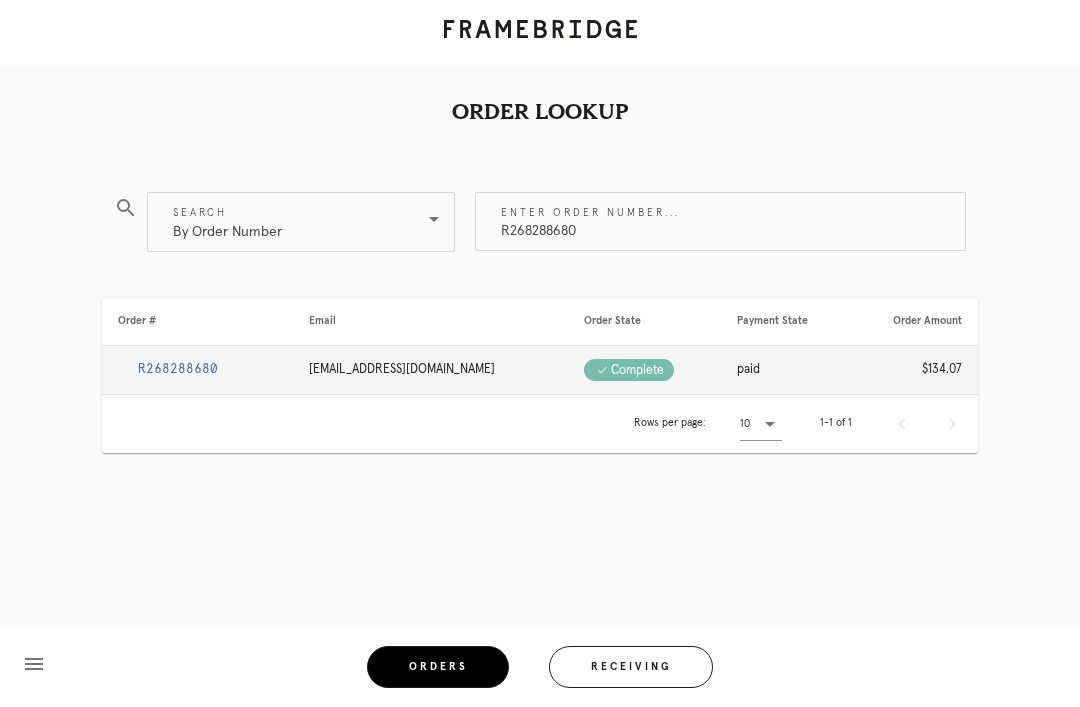 click on "R268288680" at bounding box center [197, 370] 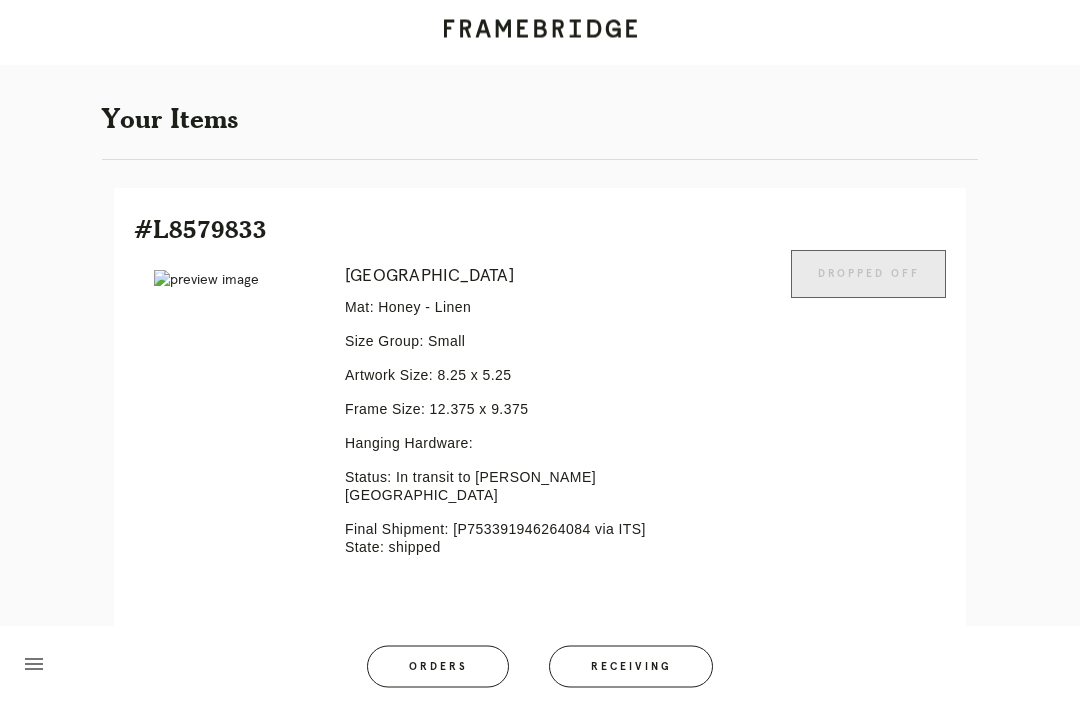 scroll, scrollTop: 378, scrollLeft: 0, axis: vertical 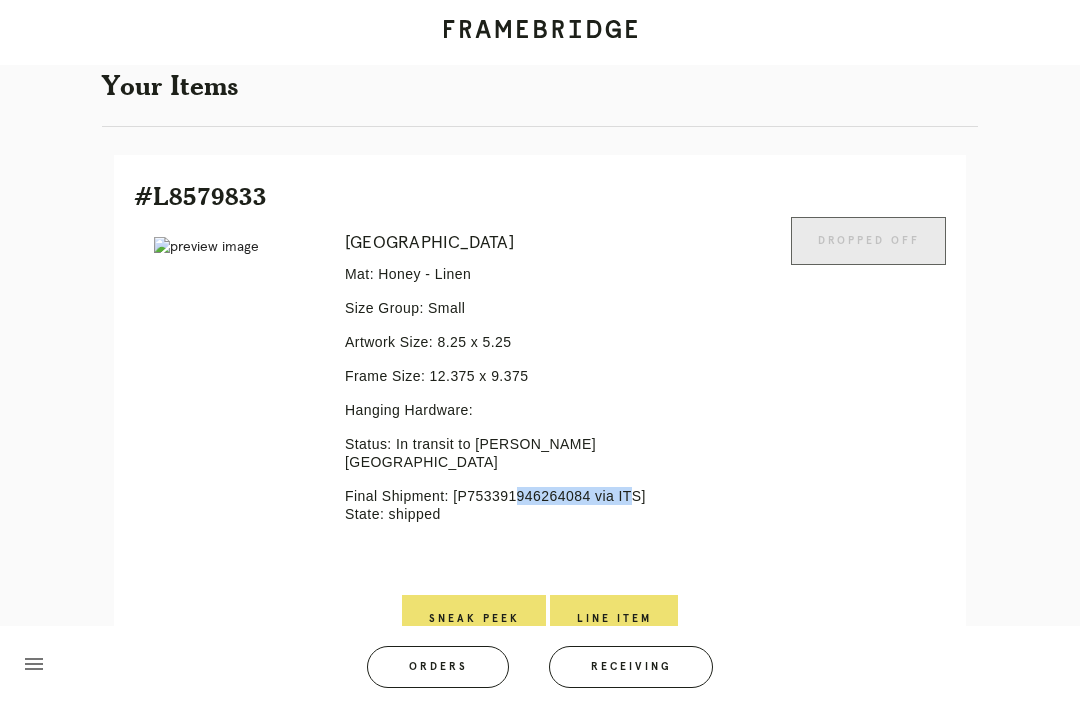 click on "Receiving" at bounding box center (631, 667) 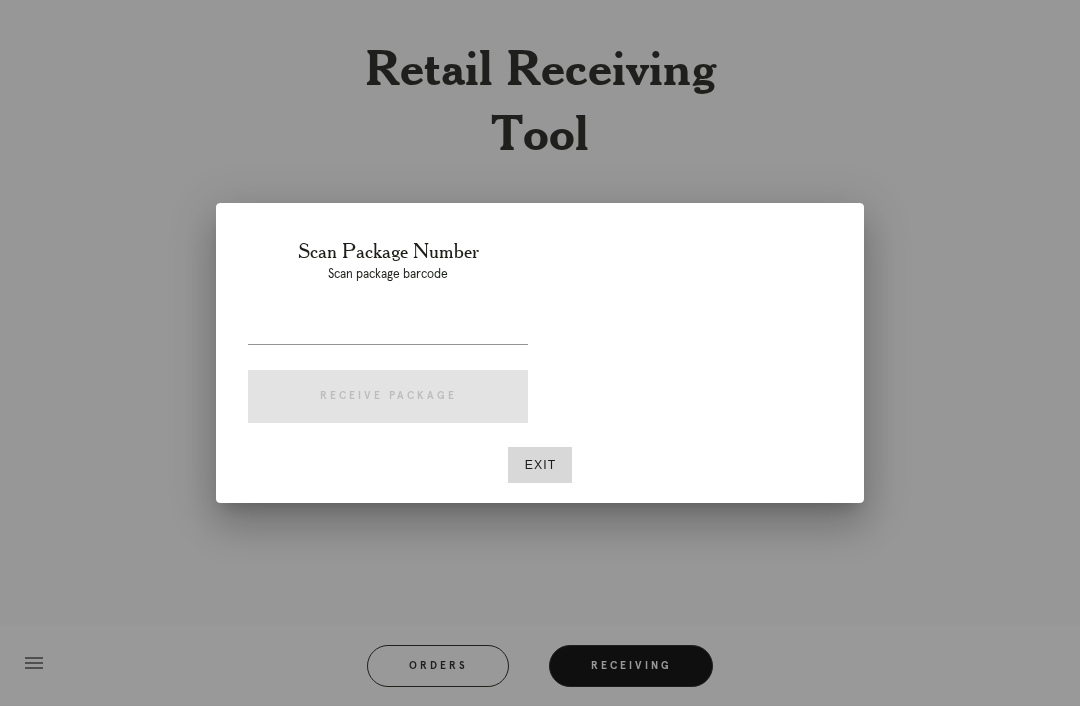 scroll, scrollTop: 64, scrollLeft: 0, axis: vertical 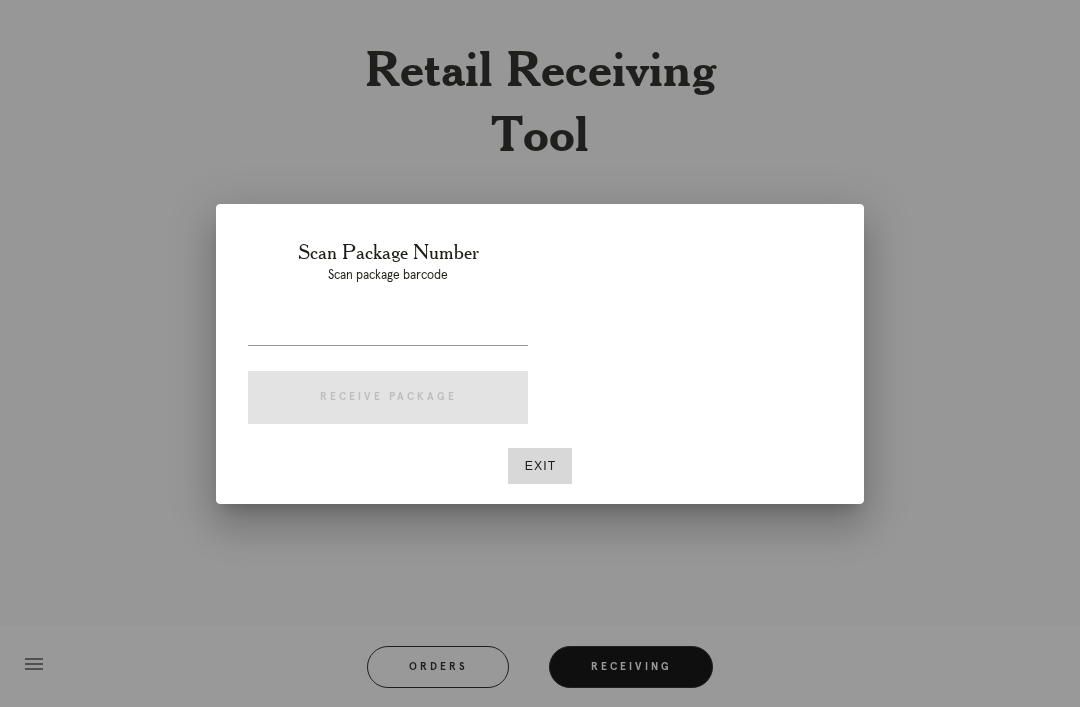 click at bounding box center (388, 329) 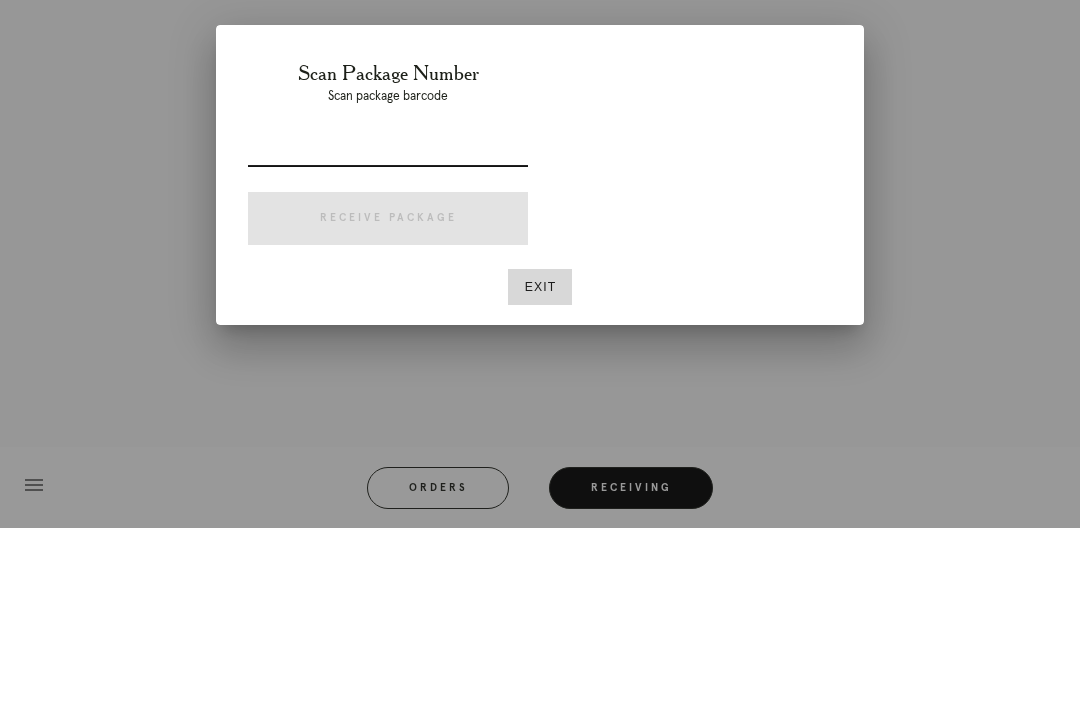click at bounding box center [388, 329] 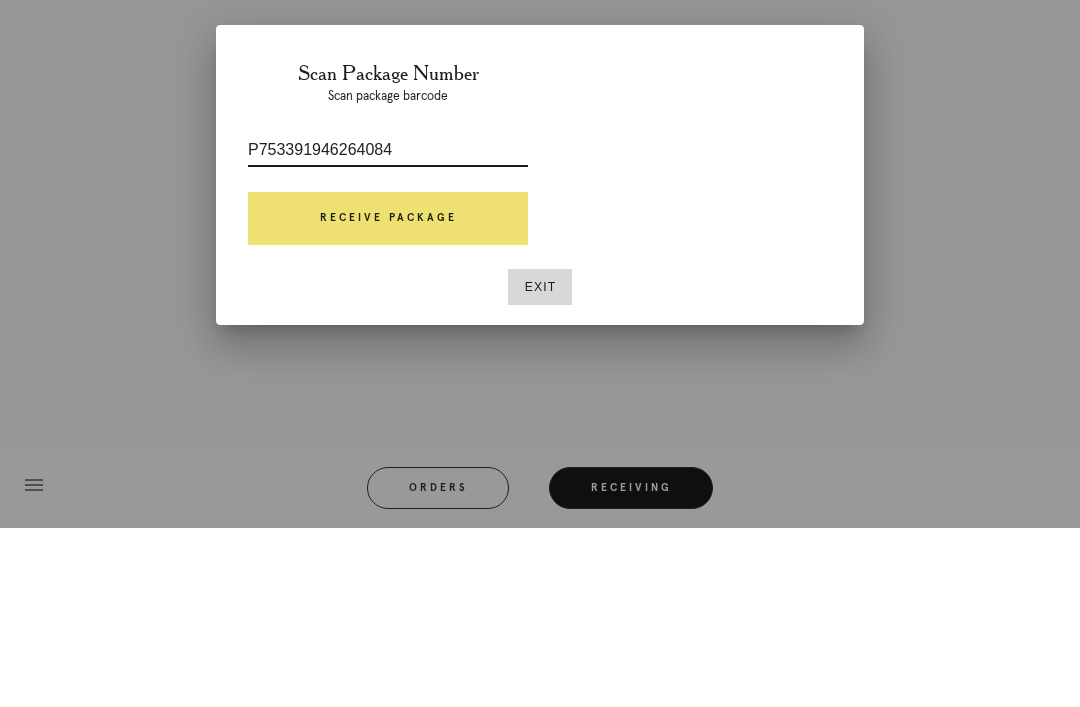 type on "P753391946264084" 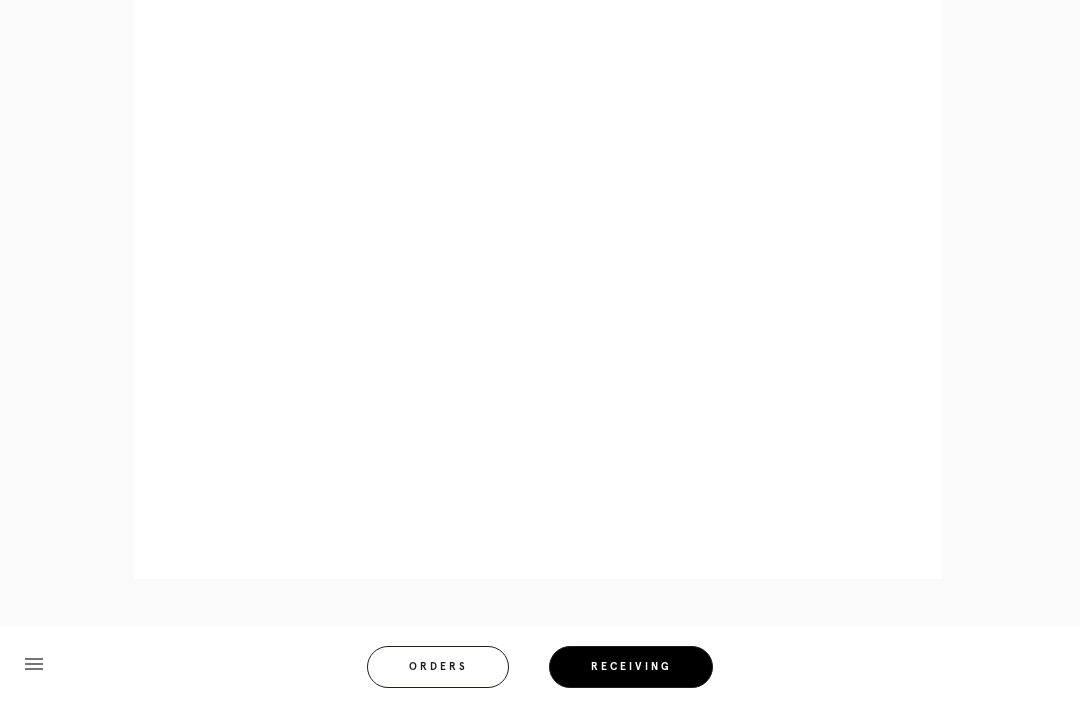 scroll, scrollTop: 980, scrollLeft: 0, axis: vertical 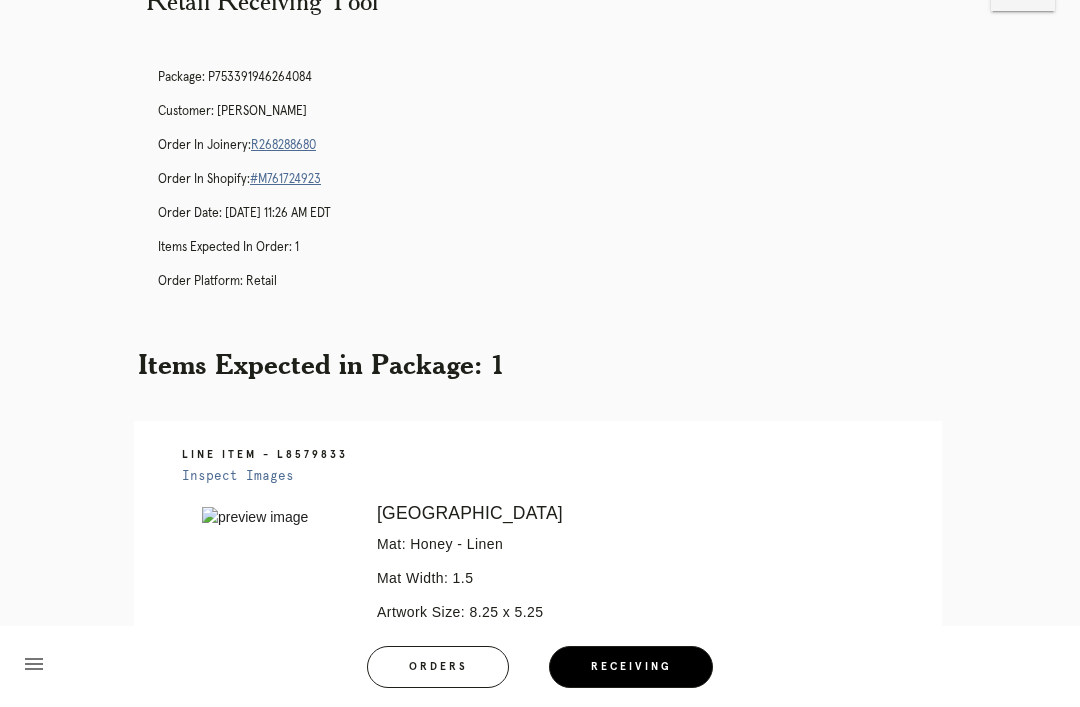 click on "Orders" at bounding box center [438, 667] 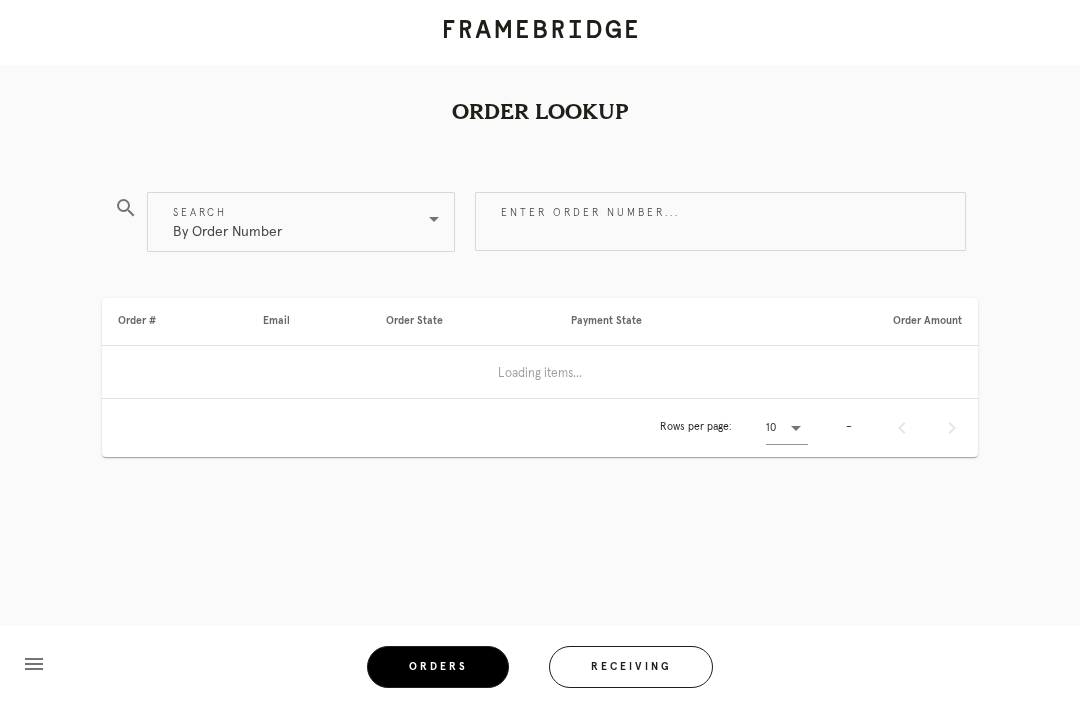 click on "Receiving" at bounding box center (631, 667) 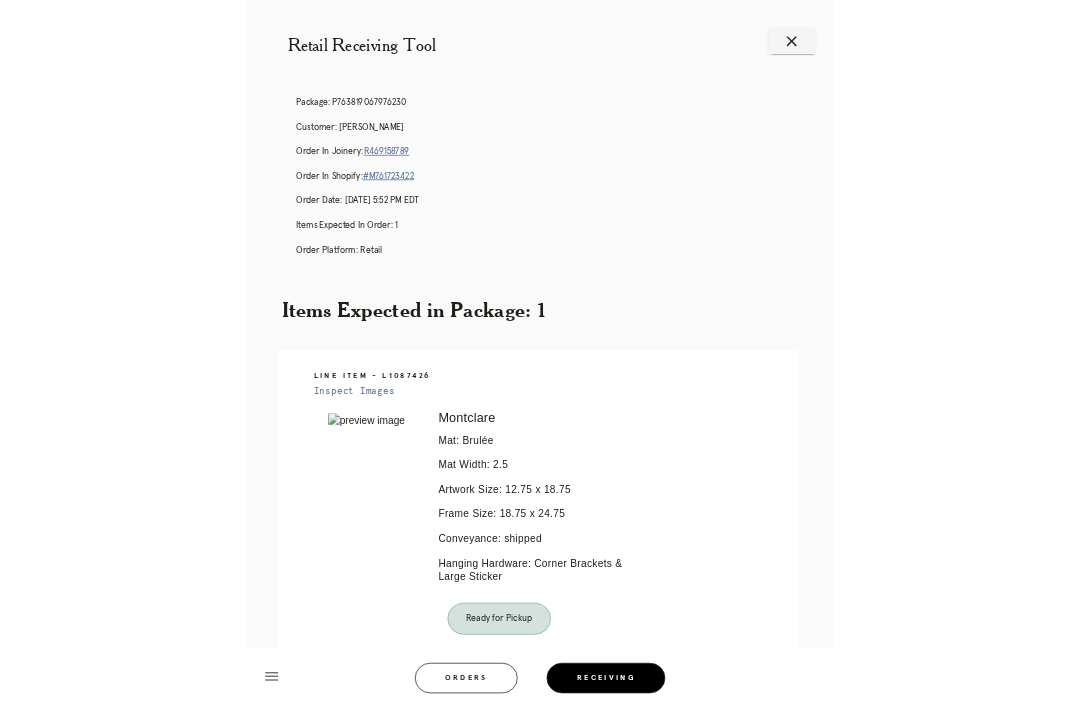 scroll, scrollTop: 386, scrollLeft: 0, axis: vertical 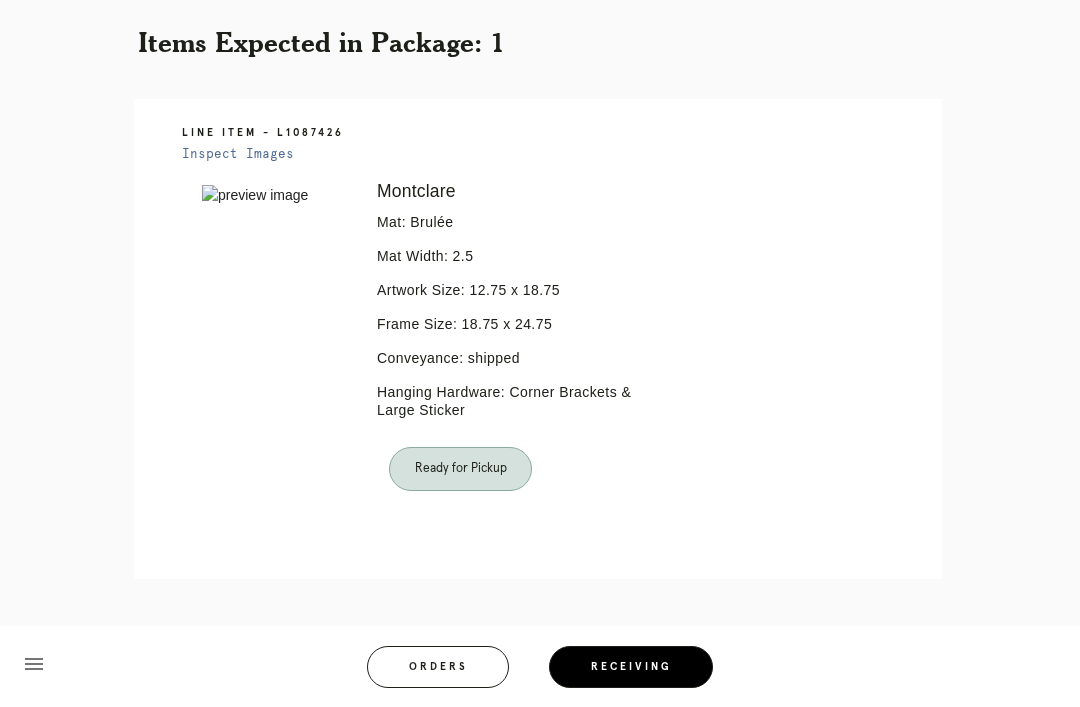 click on "Orders" at bounding box center (438, 667) 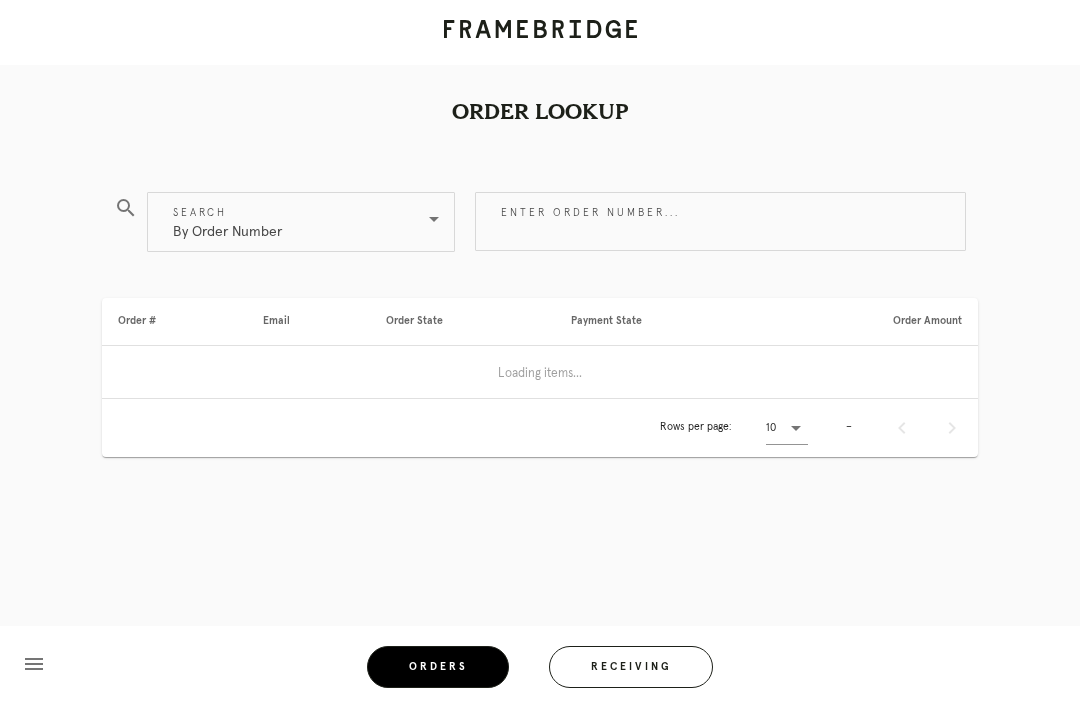click on "Receiving" at bounding box center [631, 667] 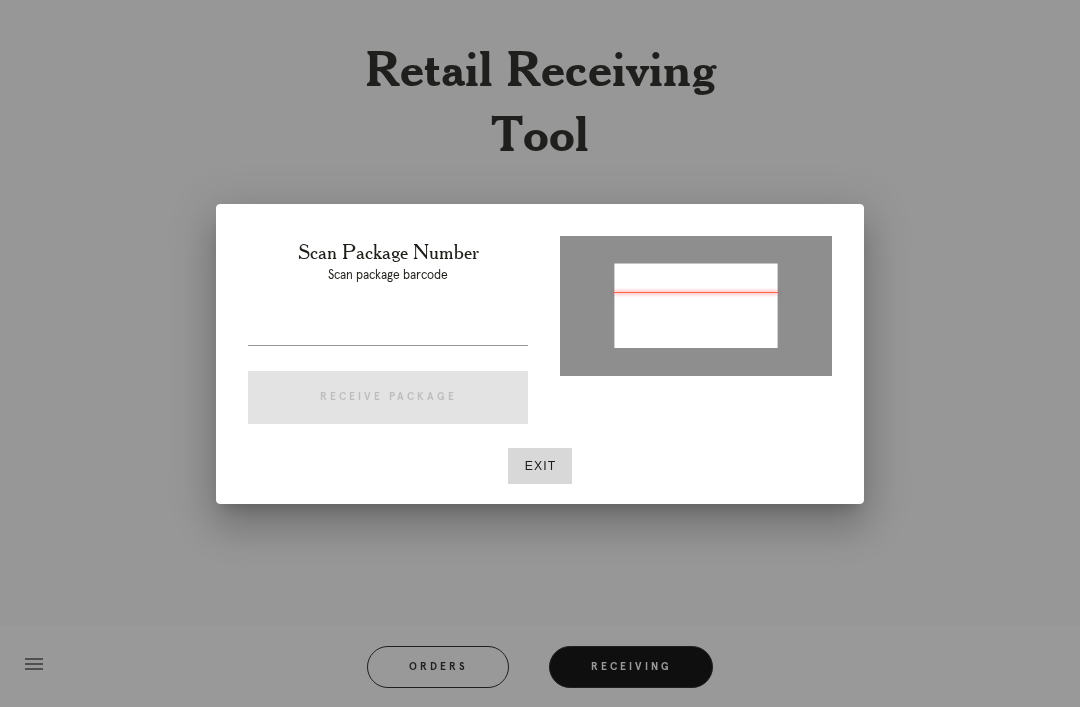 type on "P951903398027970" 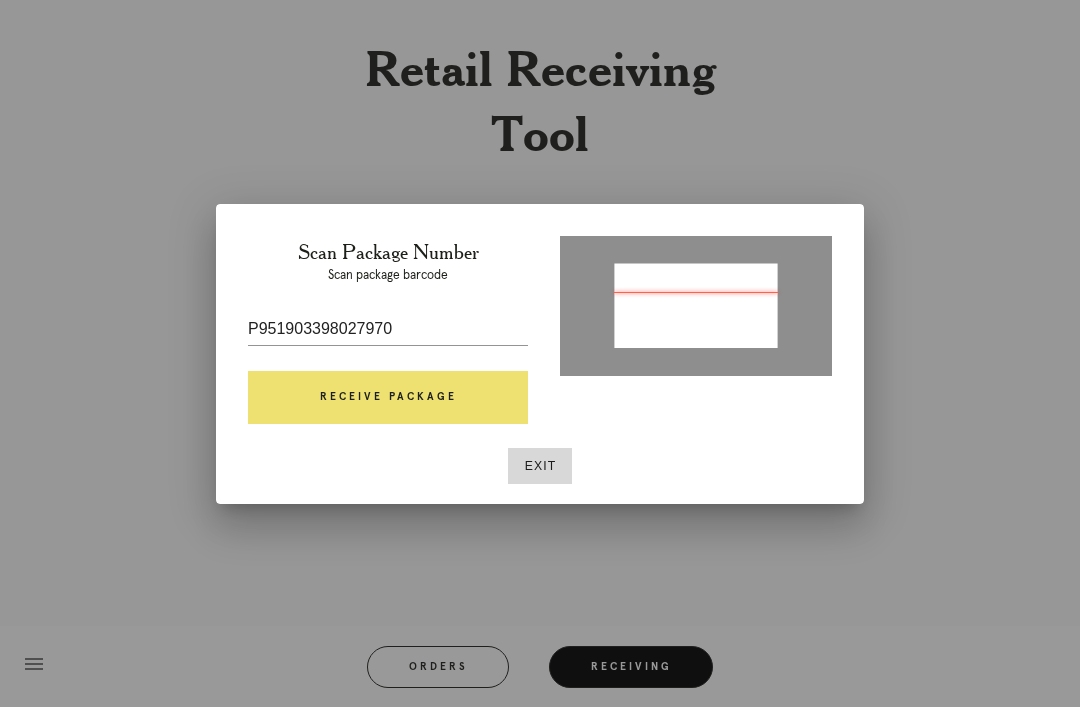 click at bounding box center (388, 360) 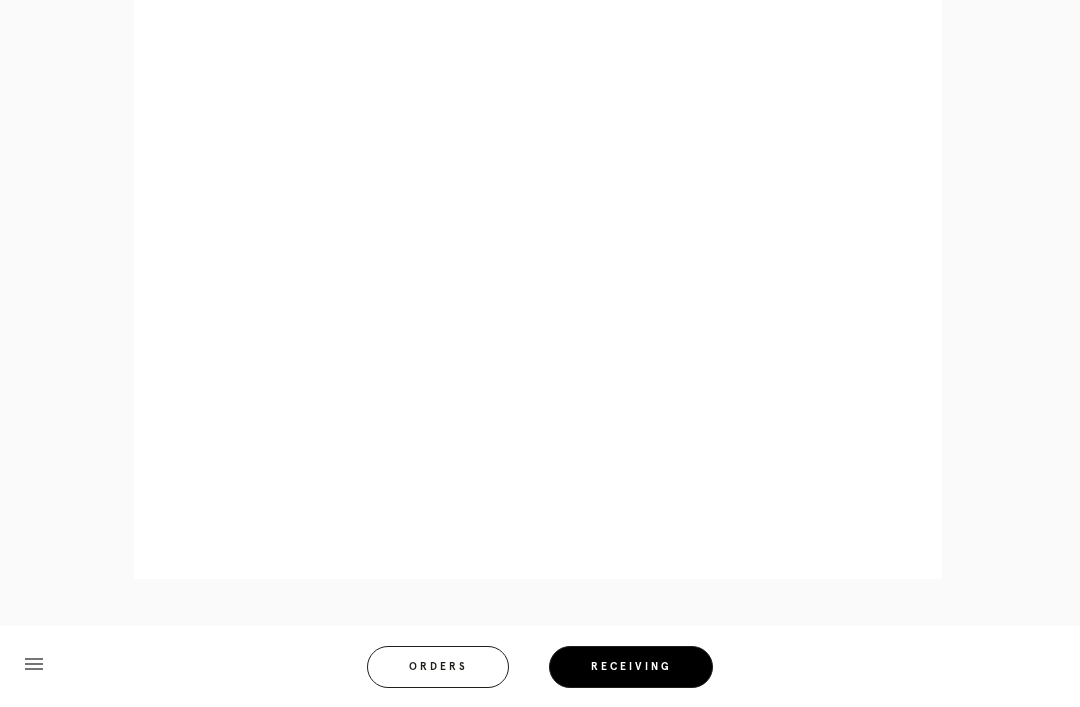 scroll, scrollTop: 1082, scrollLeft: 0, axis: vertical 